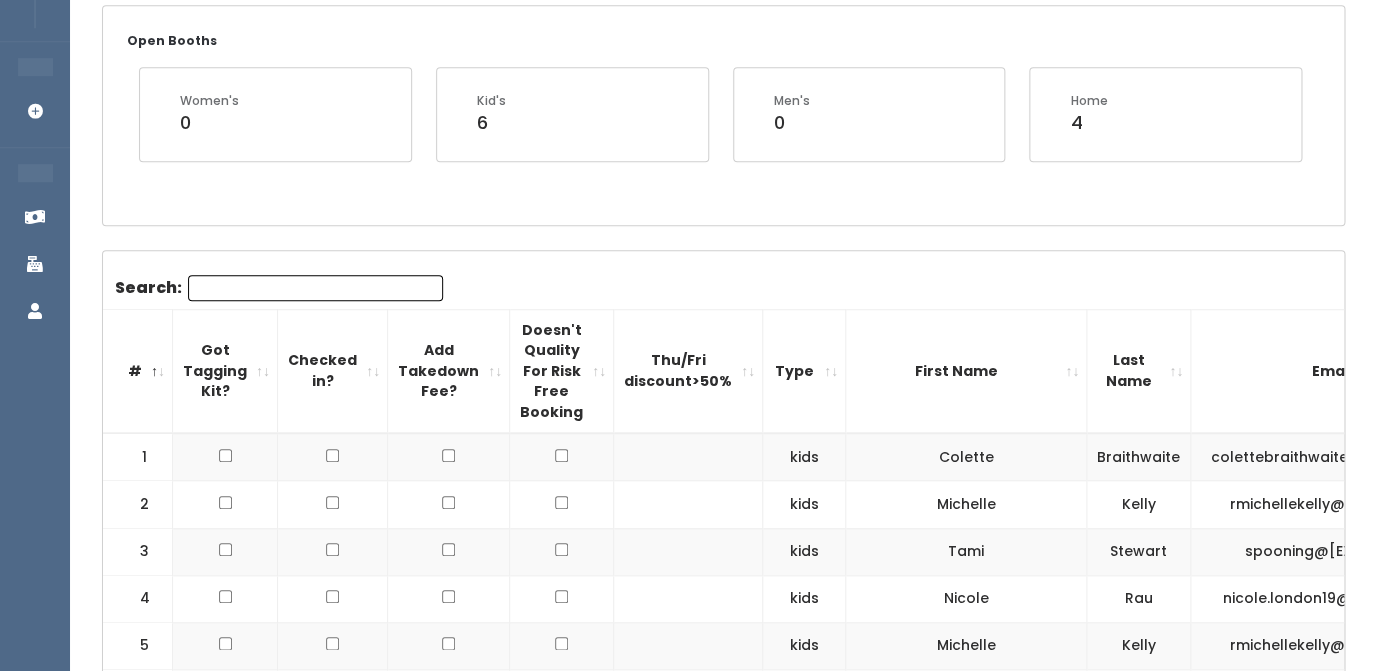 scroll, scrollTop: 0, scrollLeft: 0, axis: both 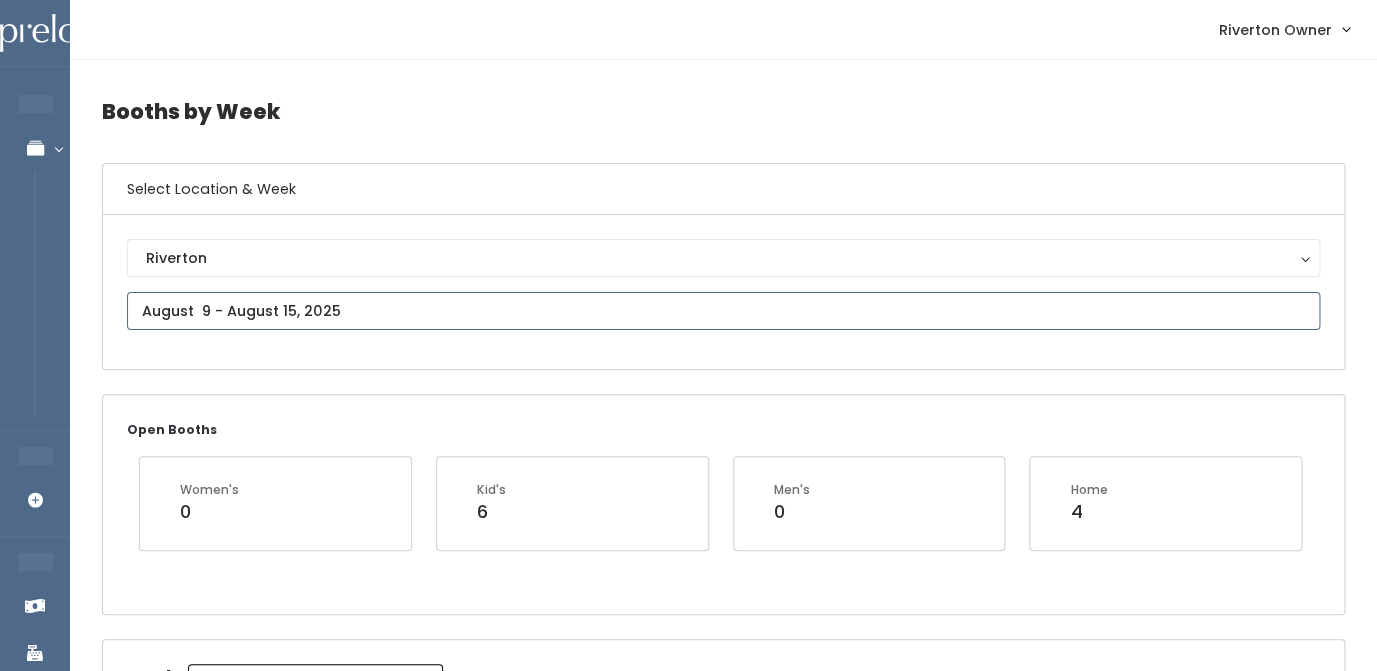 click at bounding box center [723, 311] 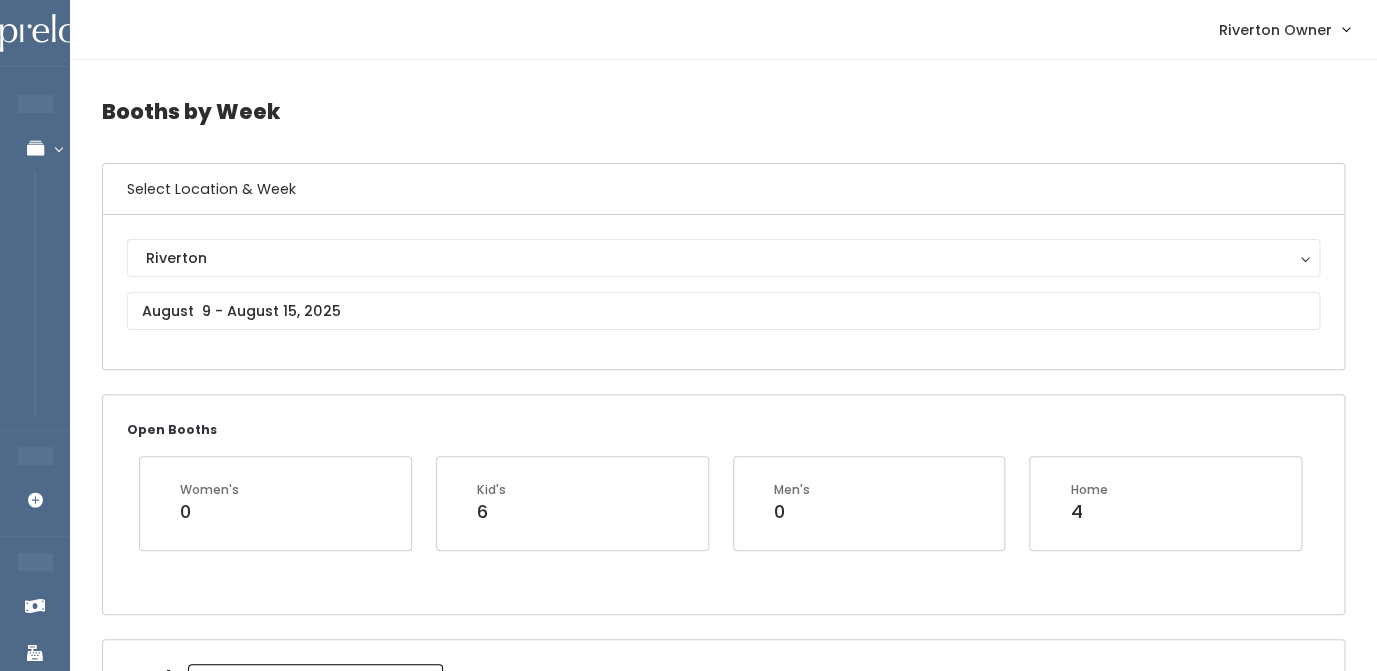 click on "Booths by Week" at bounding box center [723, 111] 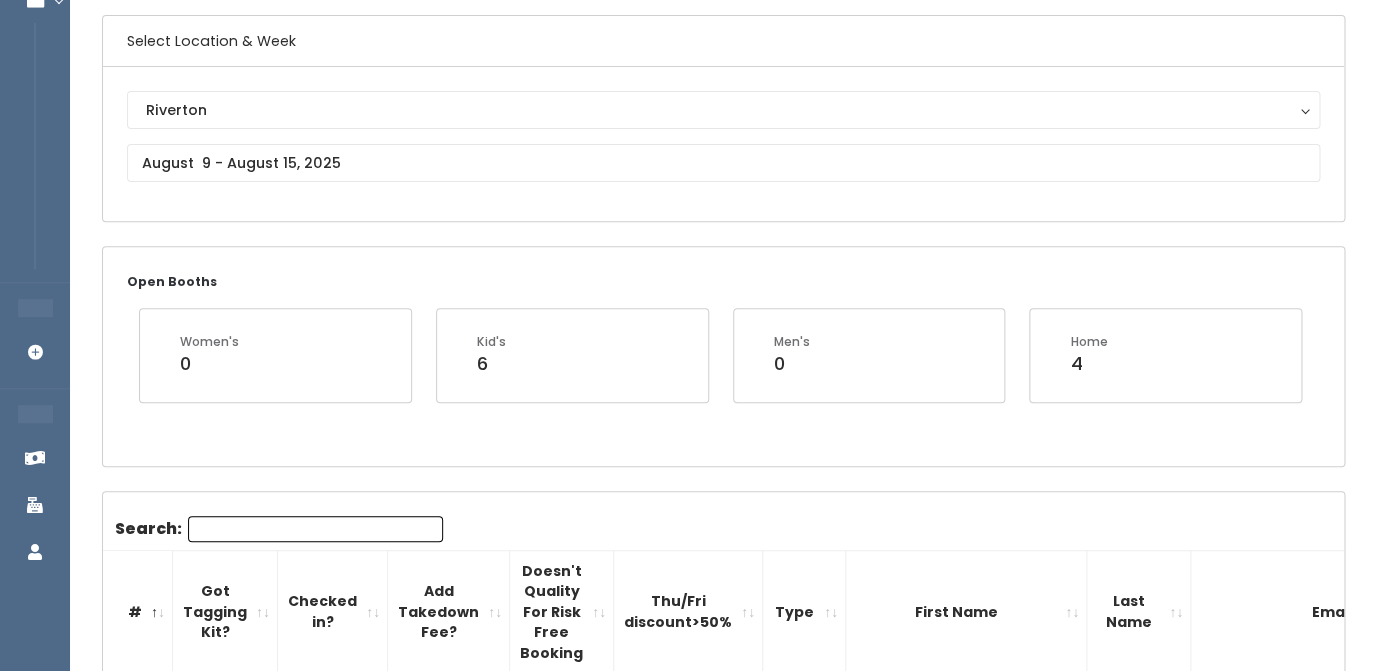 scroll, scrollTop: 137, scrollLeft: 0, axis: vertical 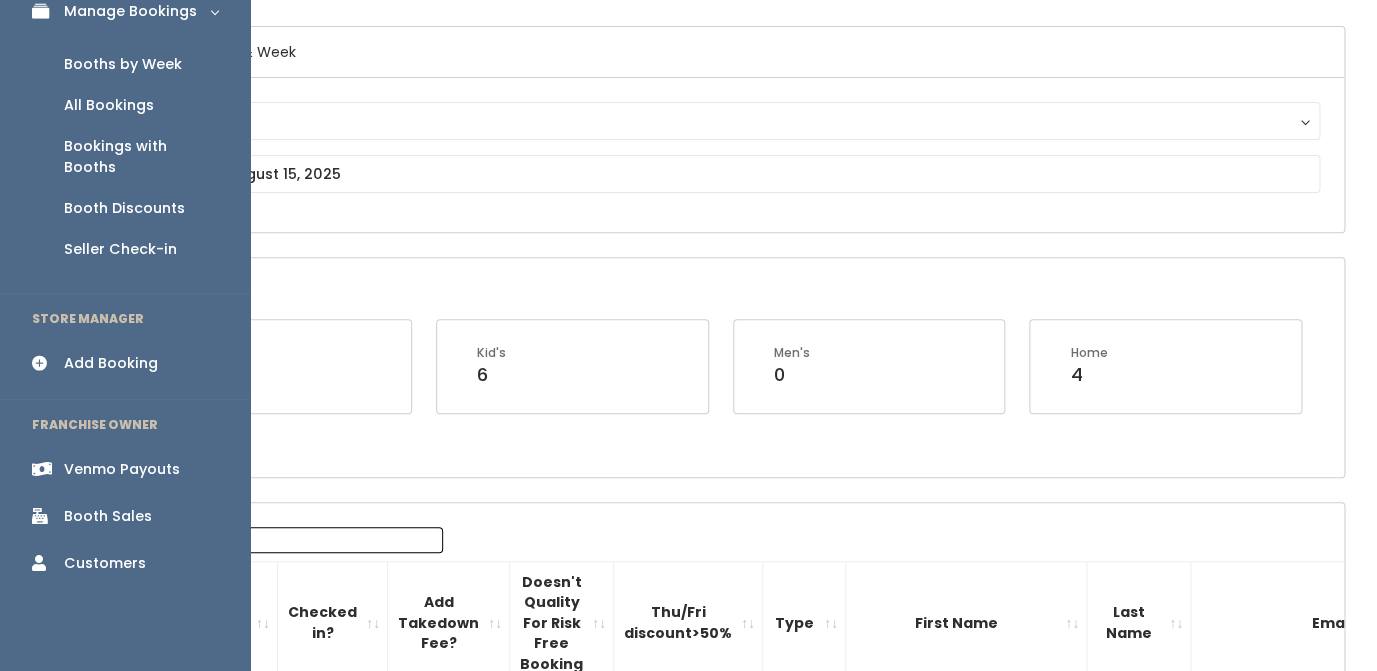 click on "Add Booking" at bounding box center [111, 363] 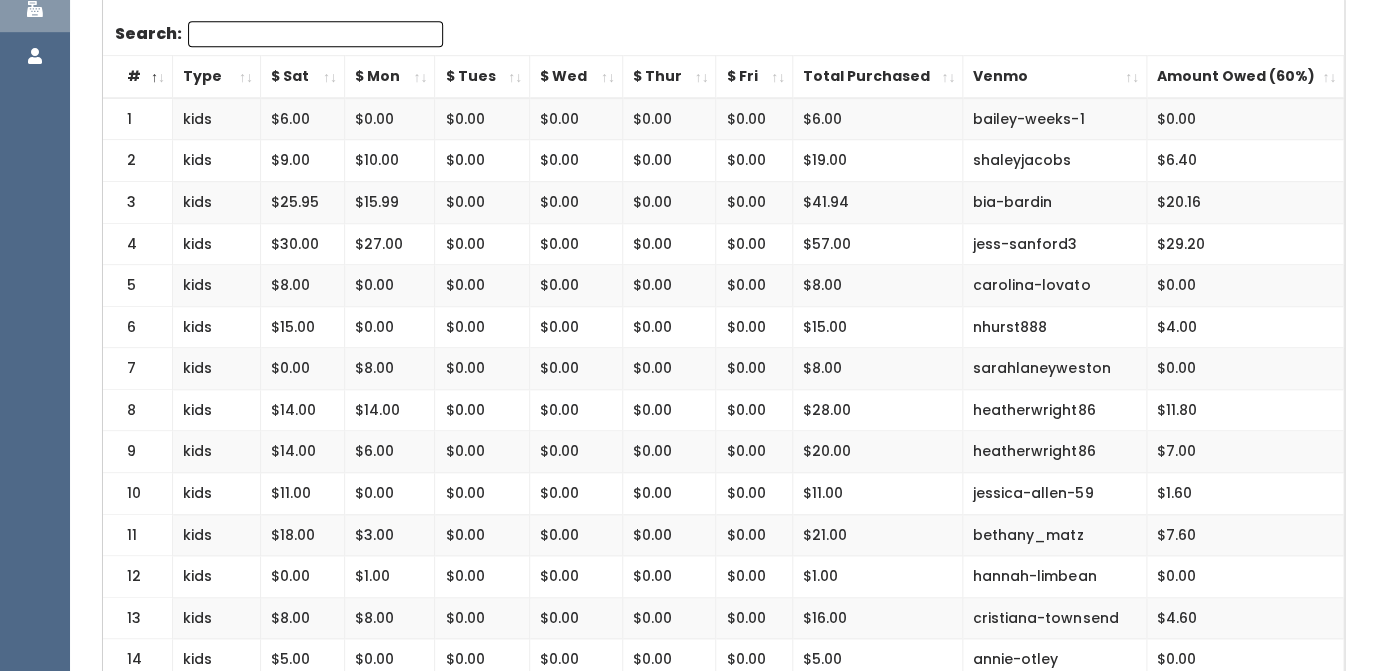 scroll, scrollTop: 0, scrollLeft: 0, axis: both 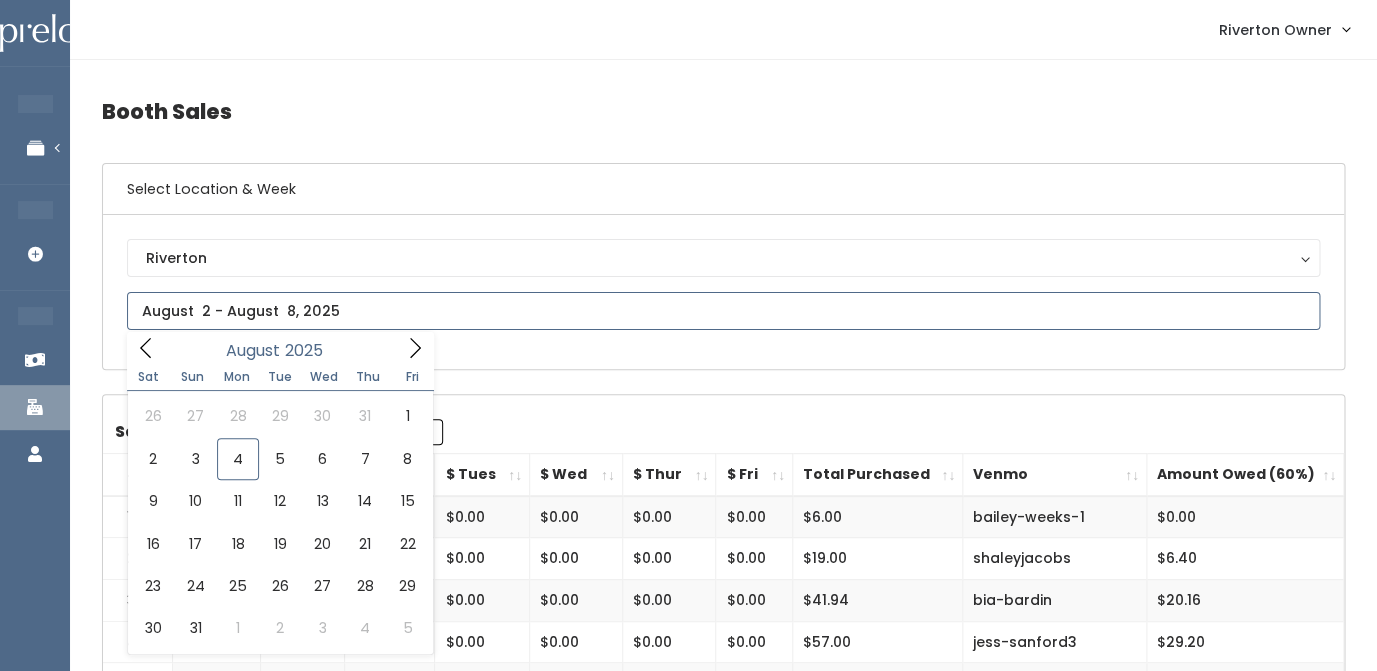 click at bounding box center [723, 311] 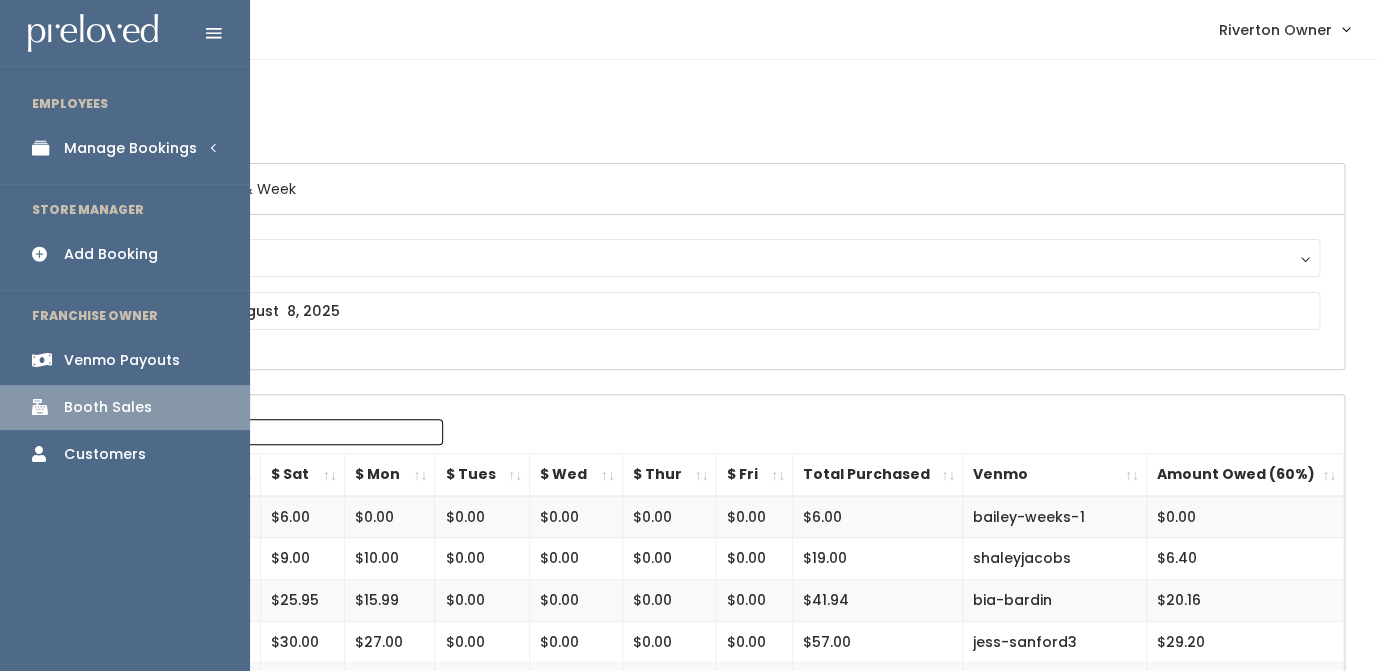 click on "Manage Bookings" at bounding box center (125, 148) 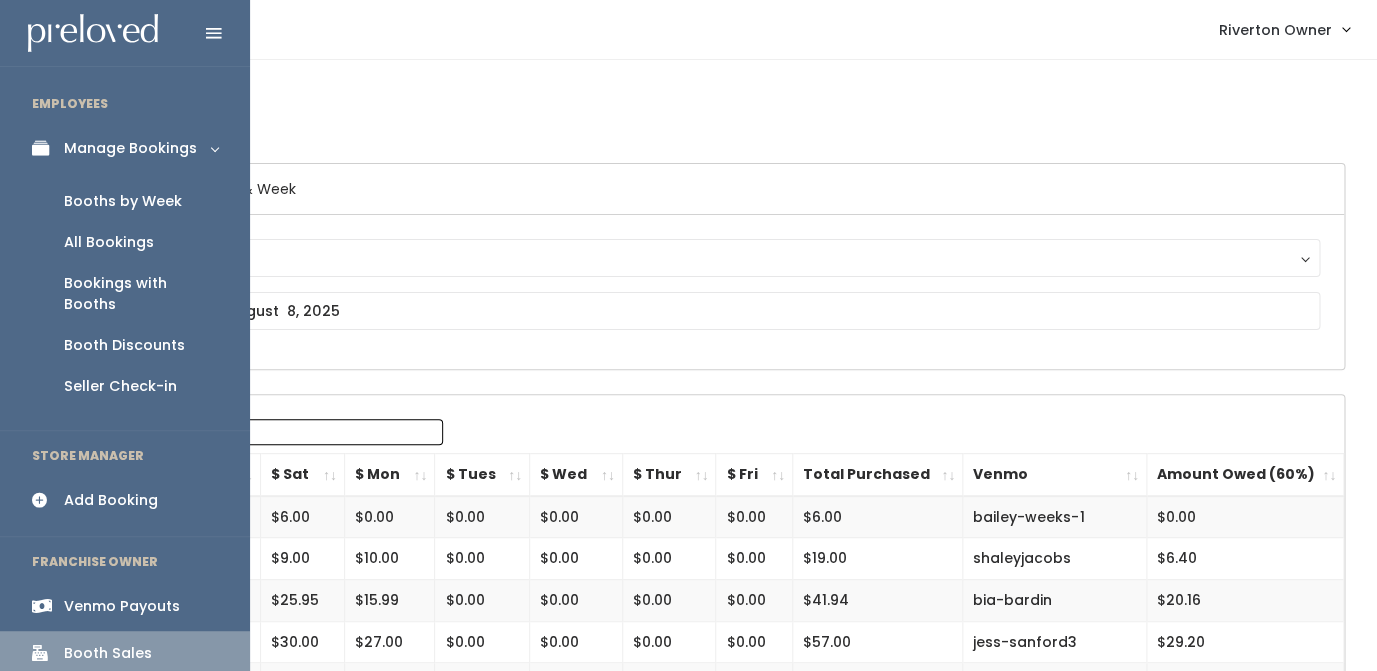 click on "Booths by Week" at bounding box center (123, 201) 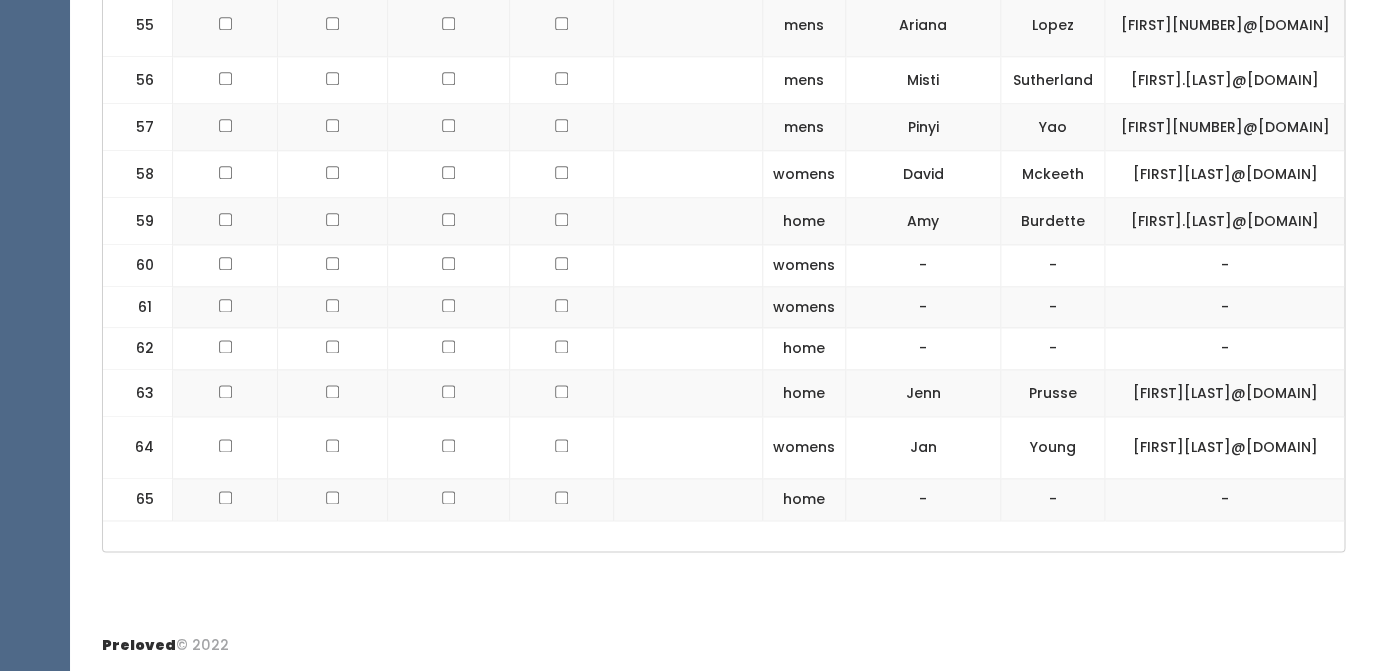 scroll, scrollTop: 4088, scrollLeft: 0, axis: vertical 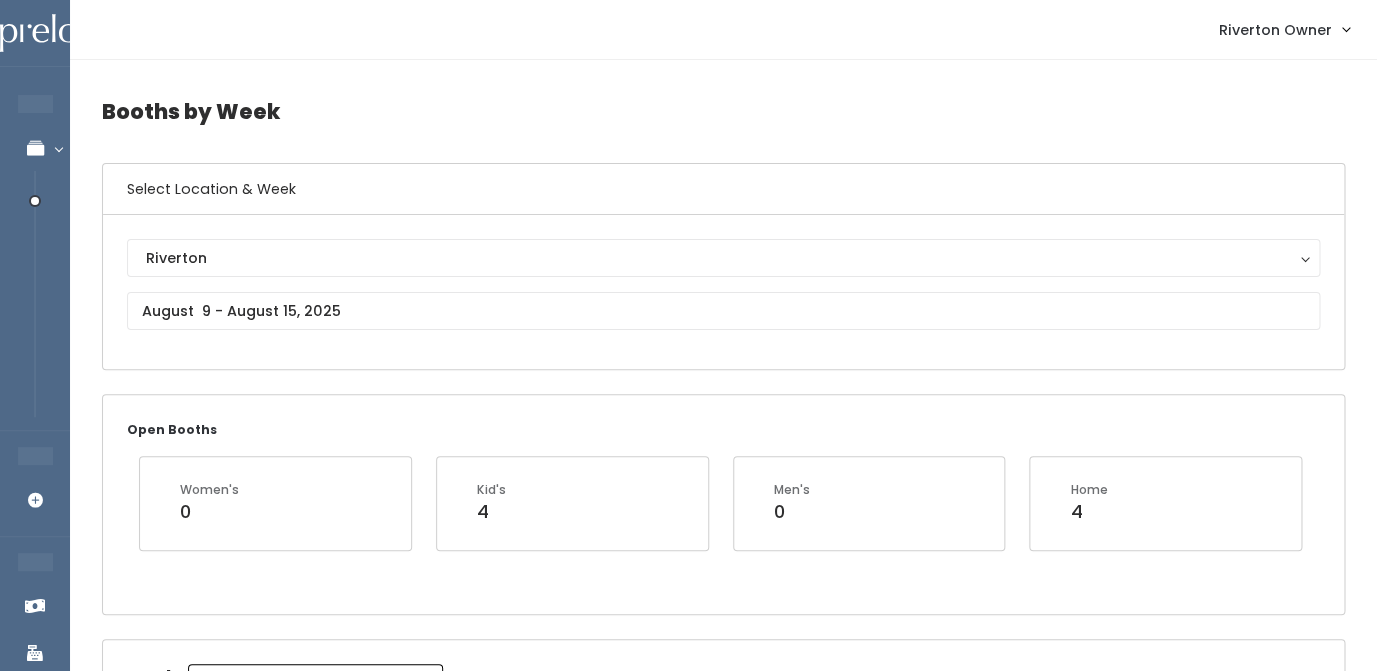 click on "Booths by Week
Select Location & Week
Riverton
Riverton
Open Booths
Women's
0
Kid's
4
Men's
0
Home  4" at bounding box center [723, 2080] 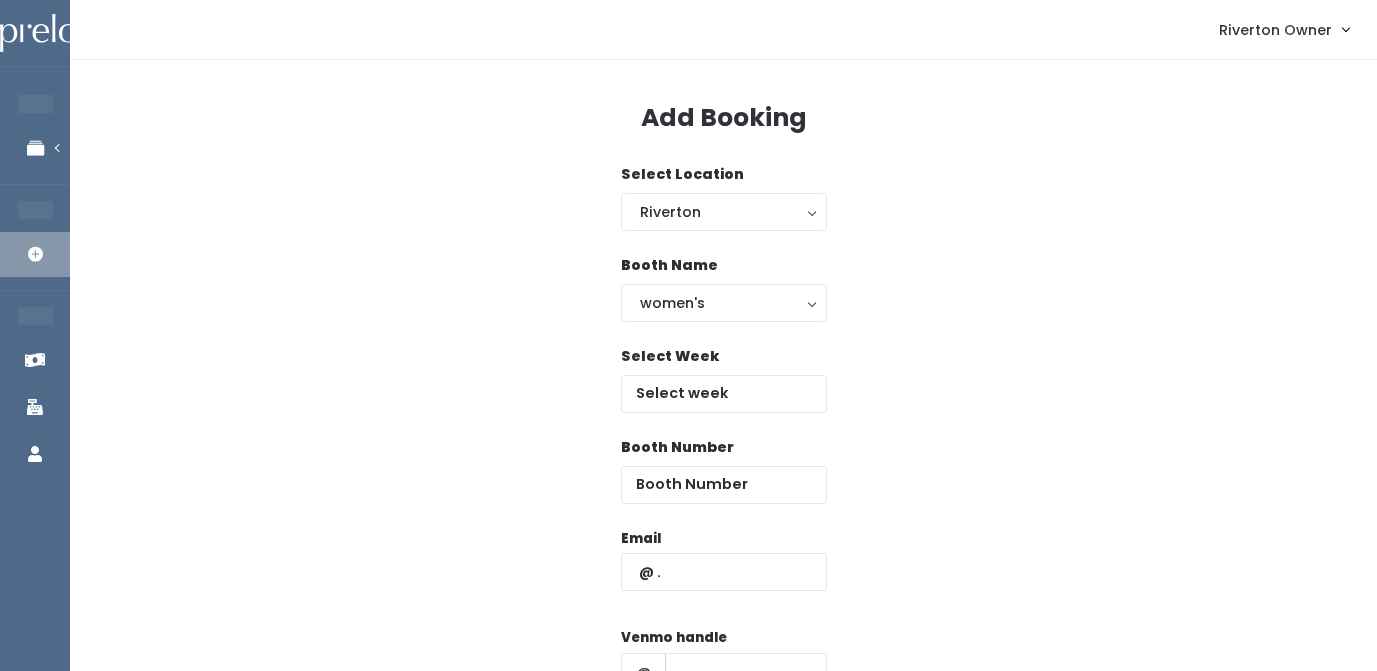 scroll, scrollTop: 0, scrollLeft: 0, axis: both 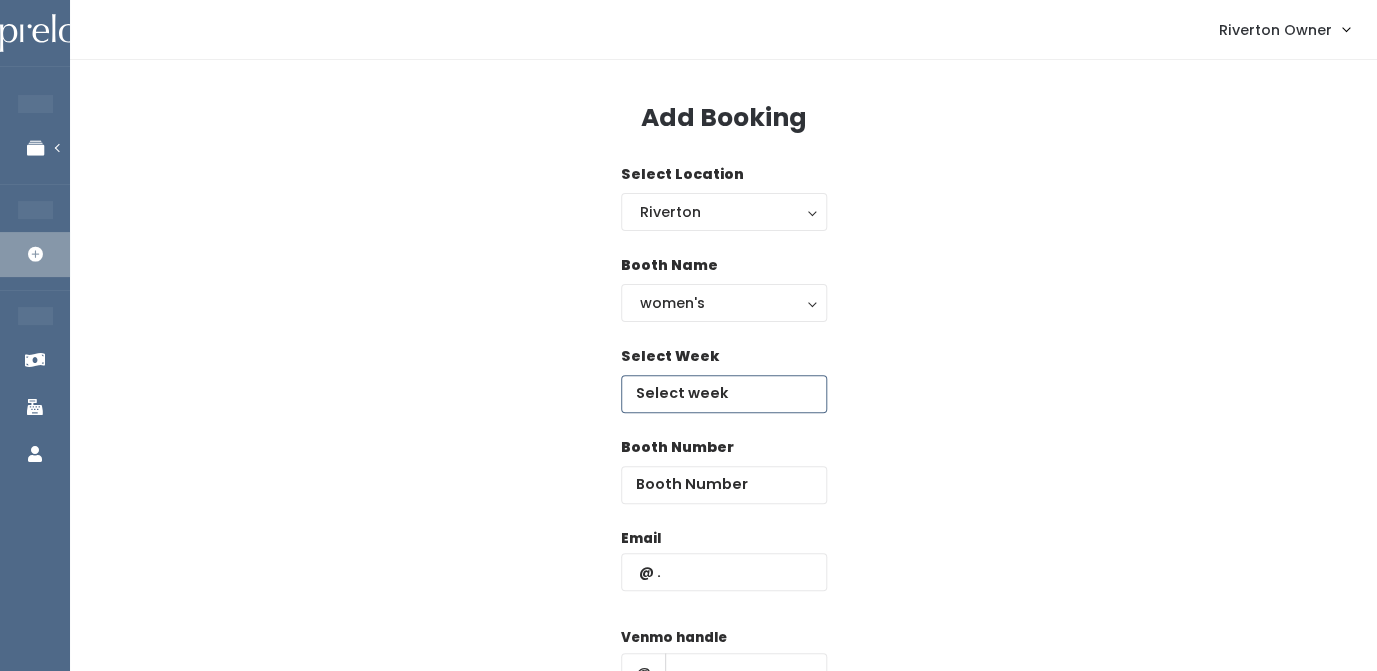click at bounding box center (724, 394) 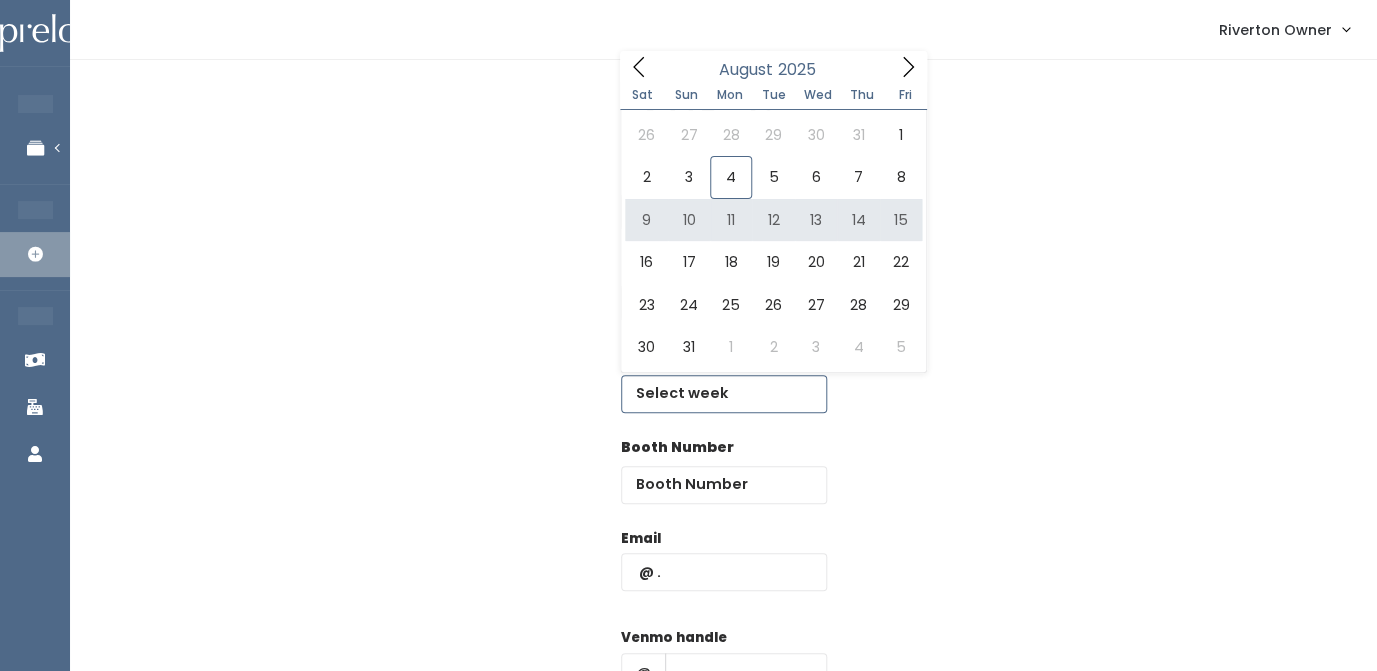 type on "August 9 to August 15" 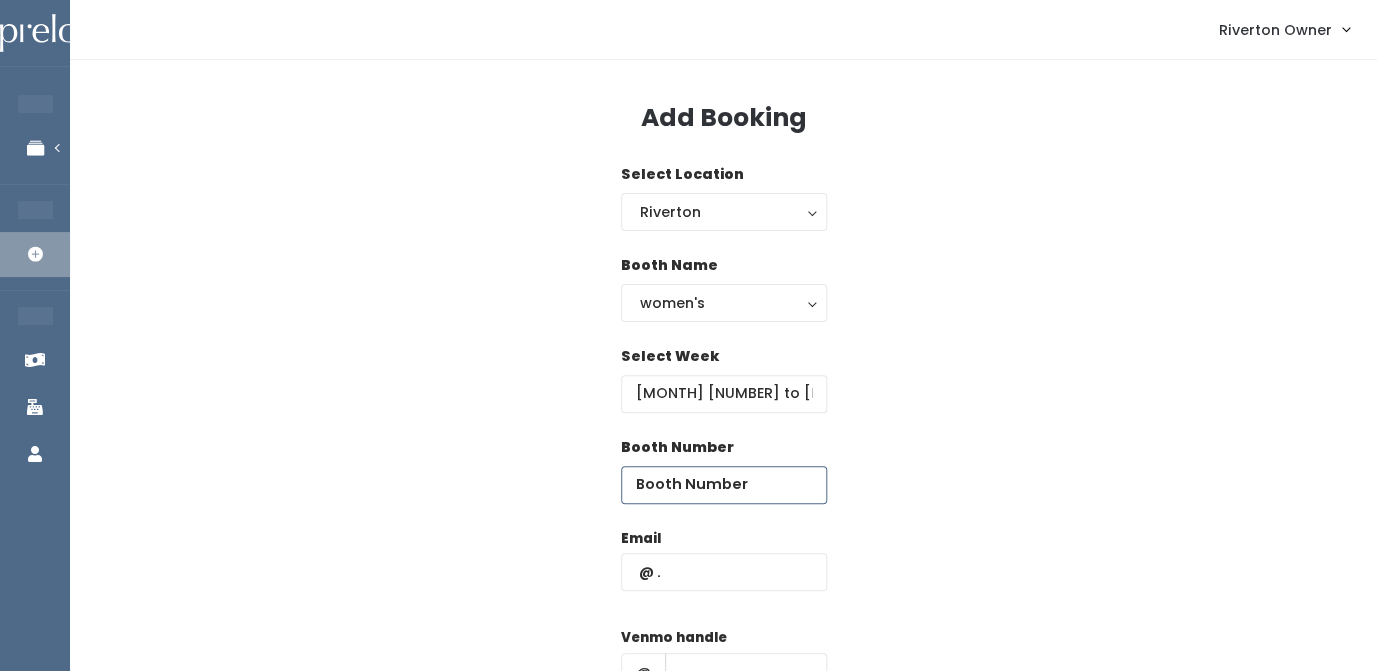 click at bounding box center [724, 485] 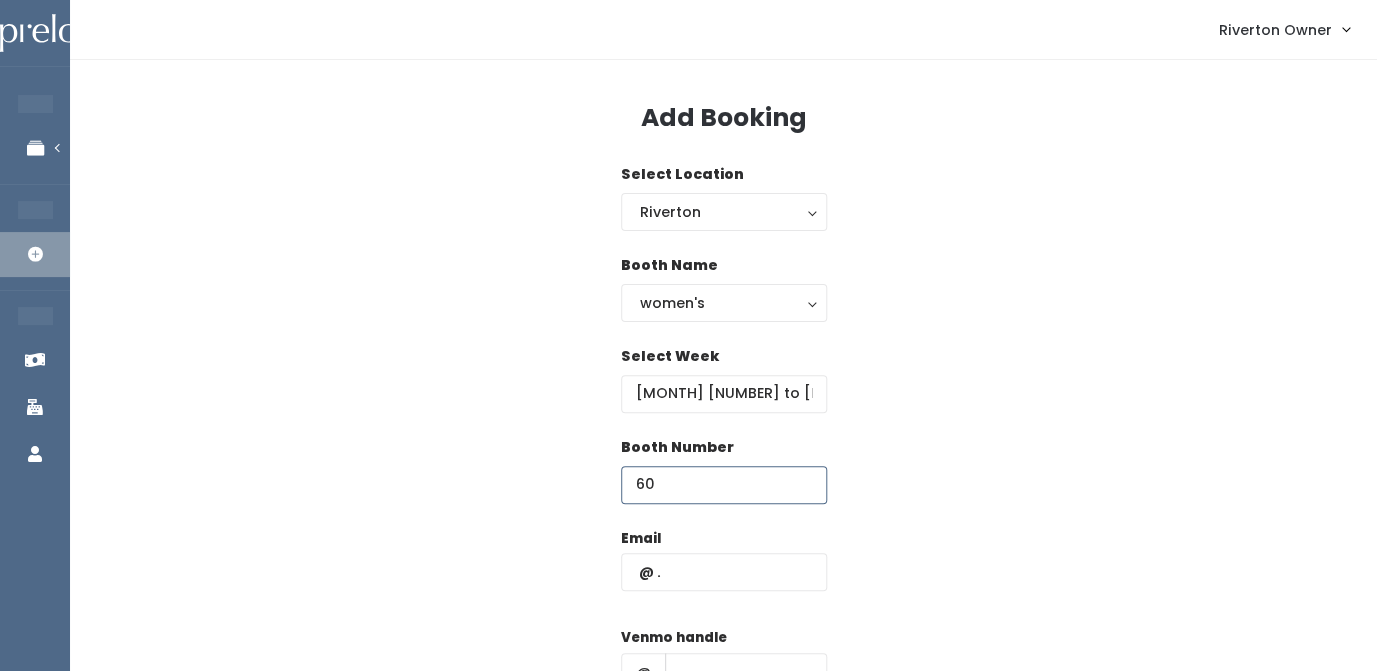 type on "60" 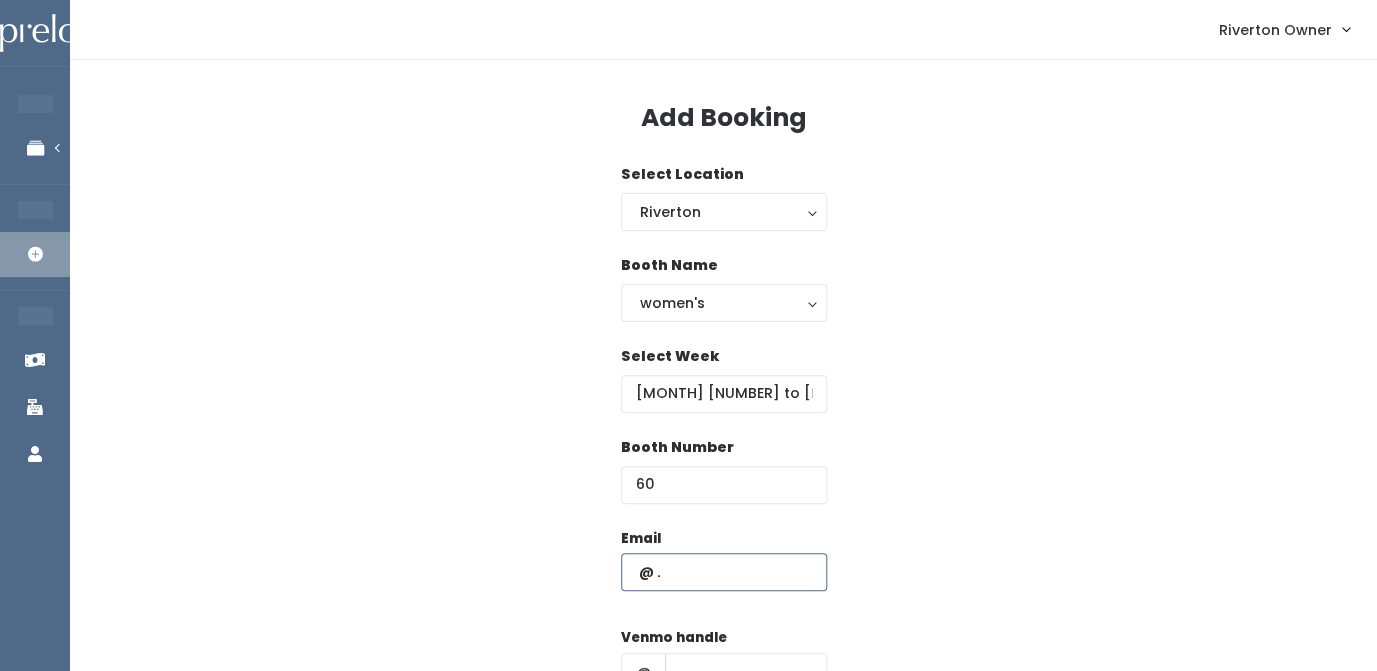 click at bounding box center [724, 572] 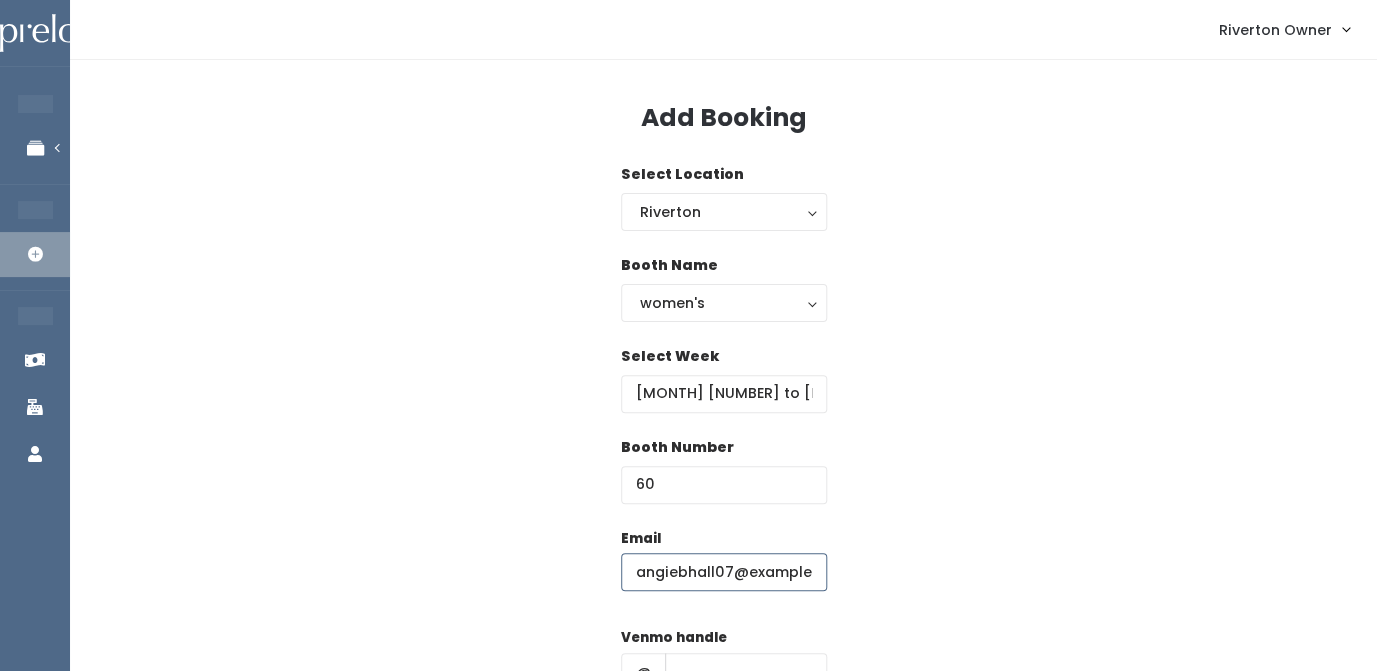 scroll, scrollTop: 0, scrollLeft: 11, axis: horizontal 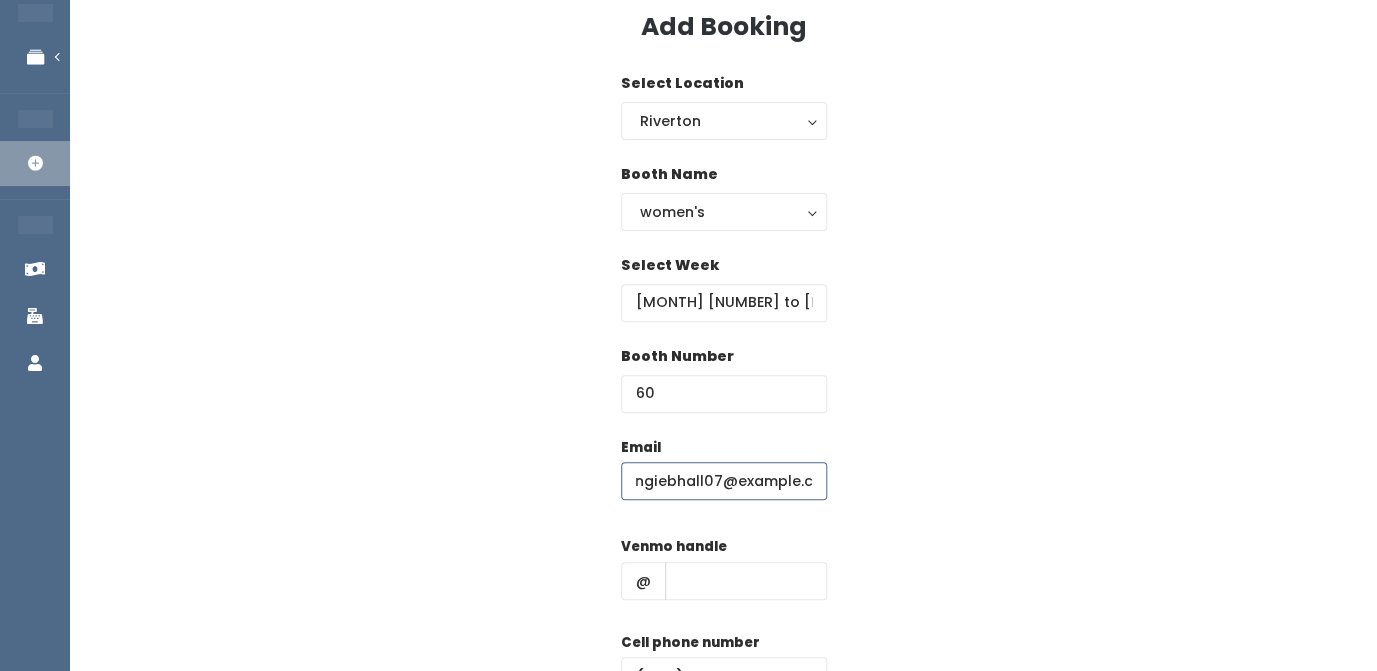 type on "angiebhall07@gmail.com" 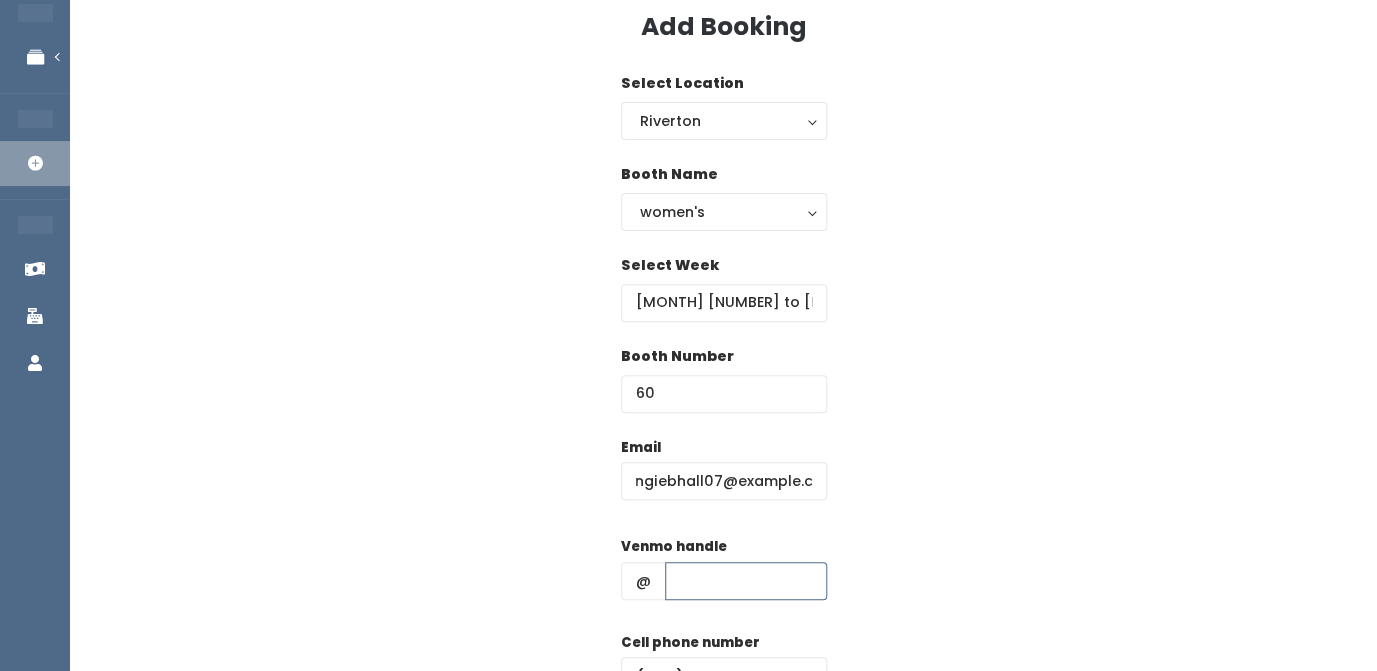 click at bounding box center [746, 581] 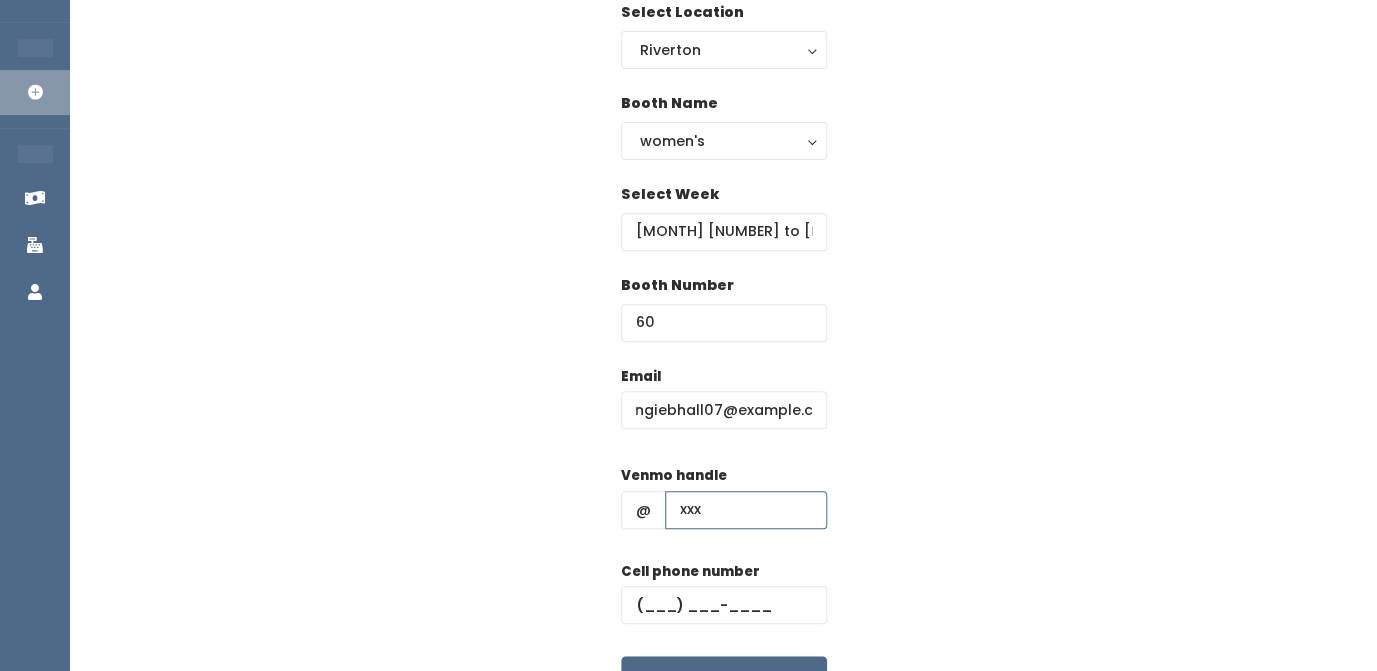 scroll, scrollTop: 163, scrollLeft: 0, axis: vertical 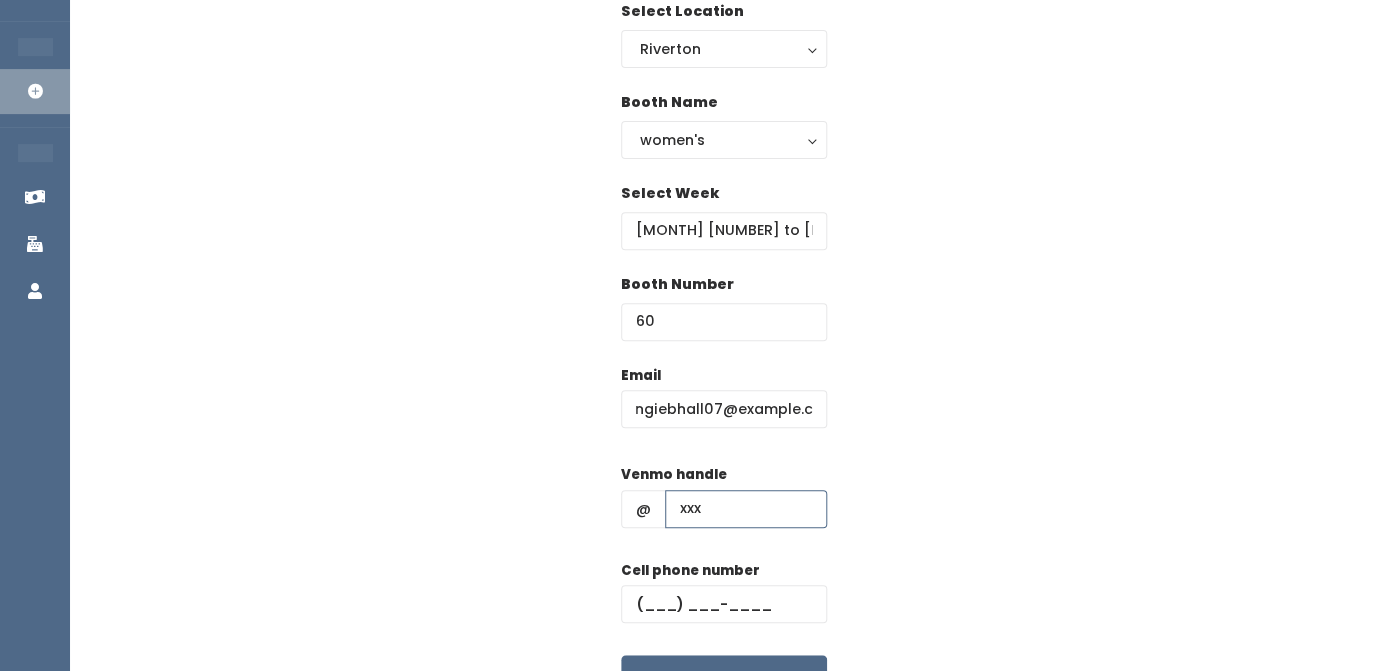 type on "xxx" 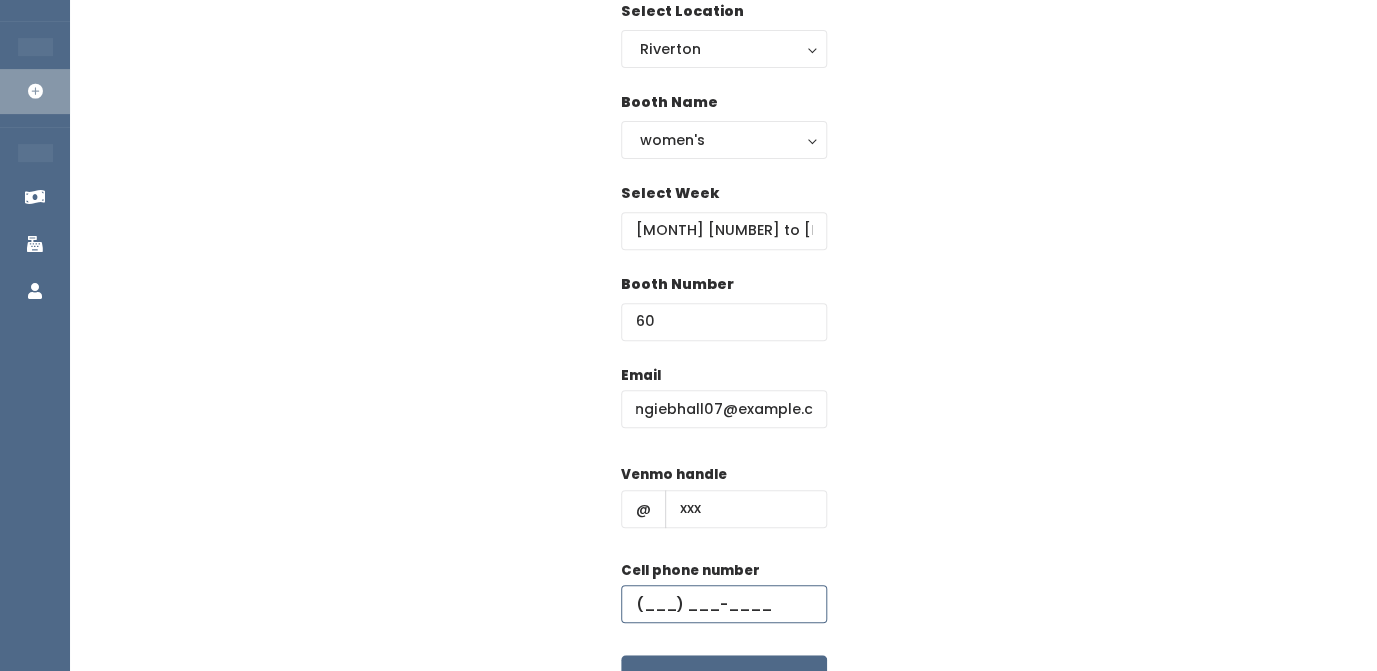 click at bounding box center [724, 604] 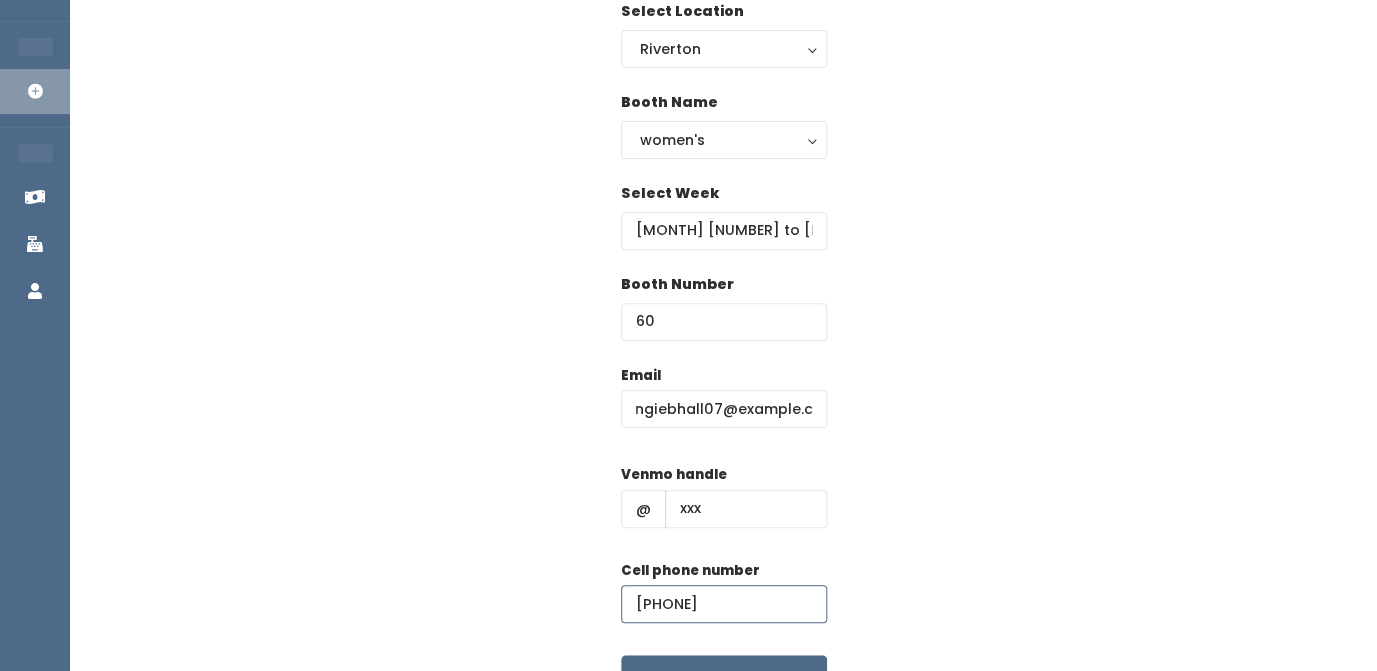 type on "(123) 123-1231" 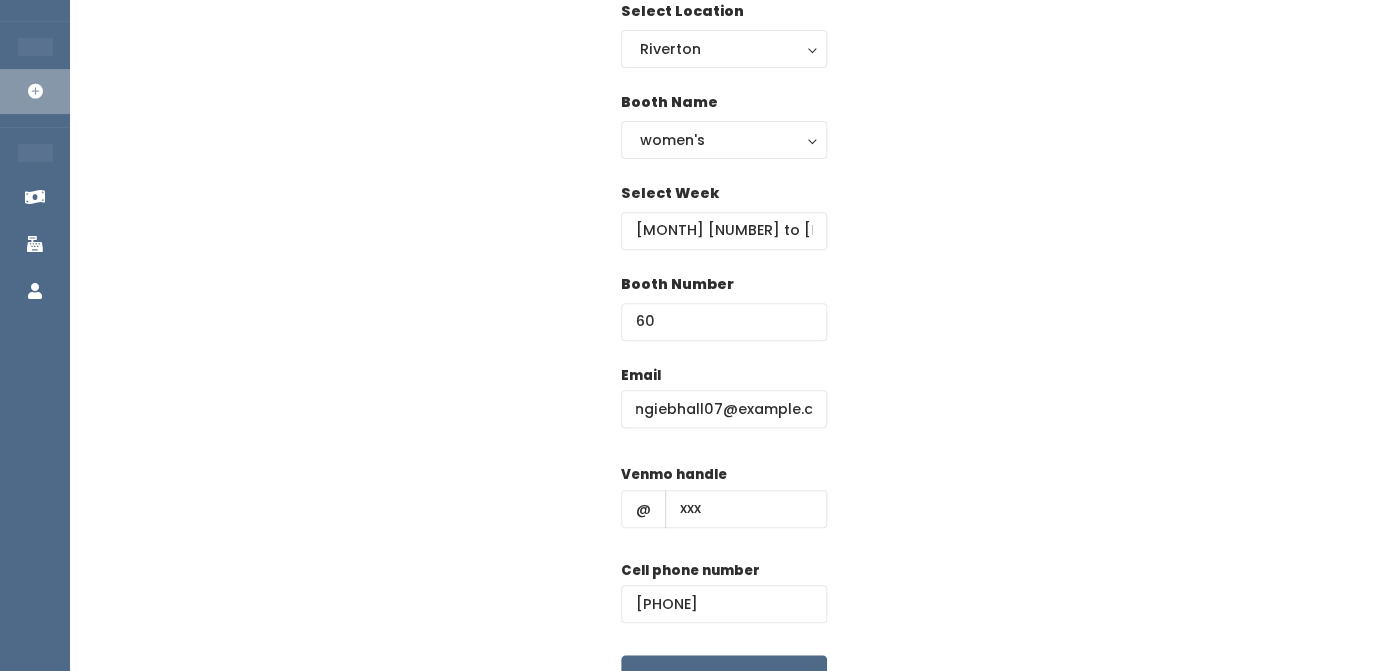 click on "Email
angiebhall07@gmail.com
Venmo handle
@
xxx
Cell phone number
(123) 123-1231
Create" at bounding box center [723, 541] 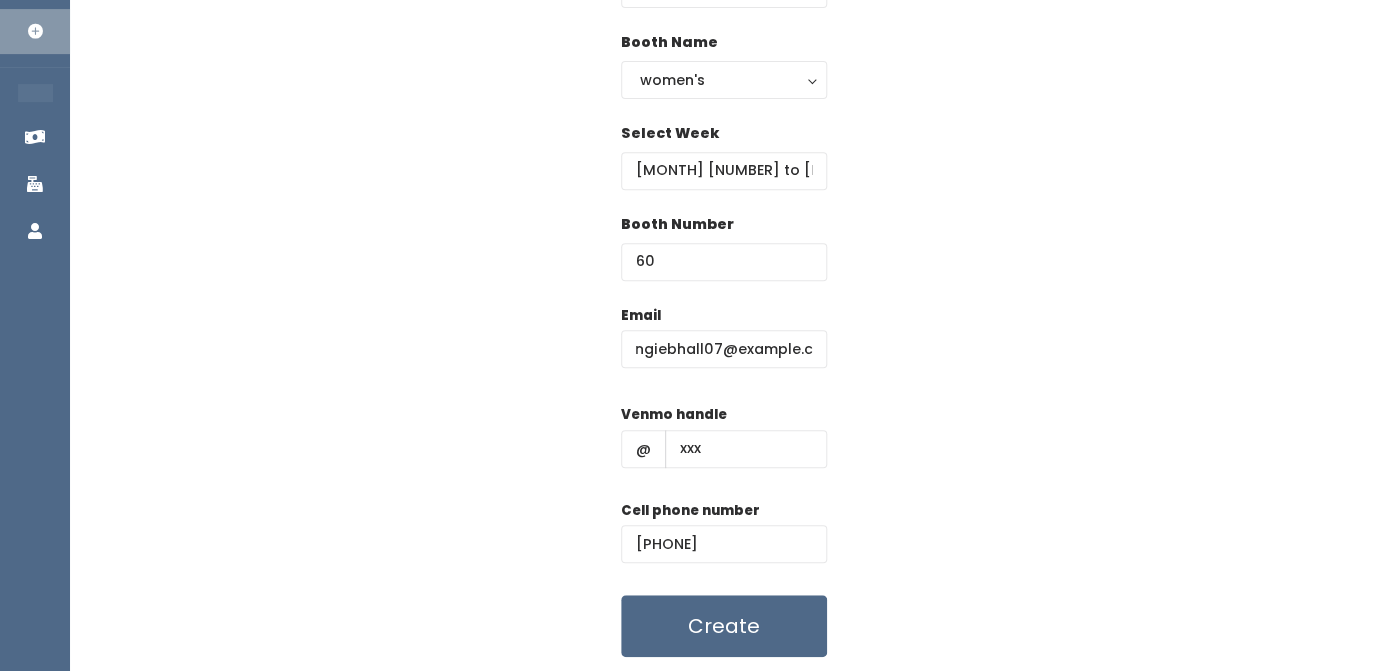 scroll, scrollTop: 224, scrollLeft: 0, axis: vertical 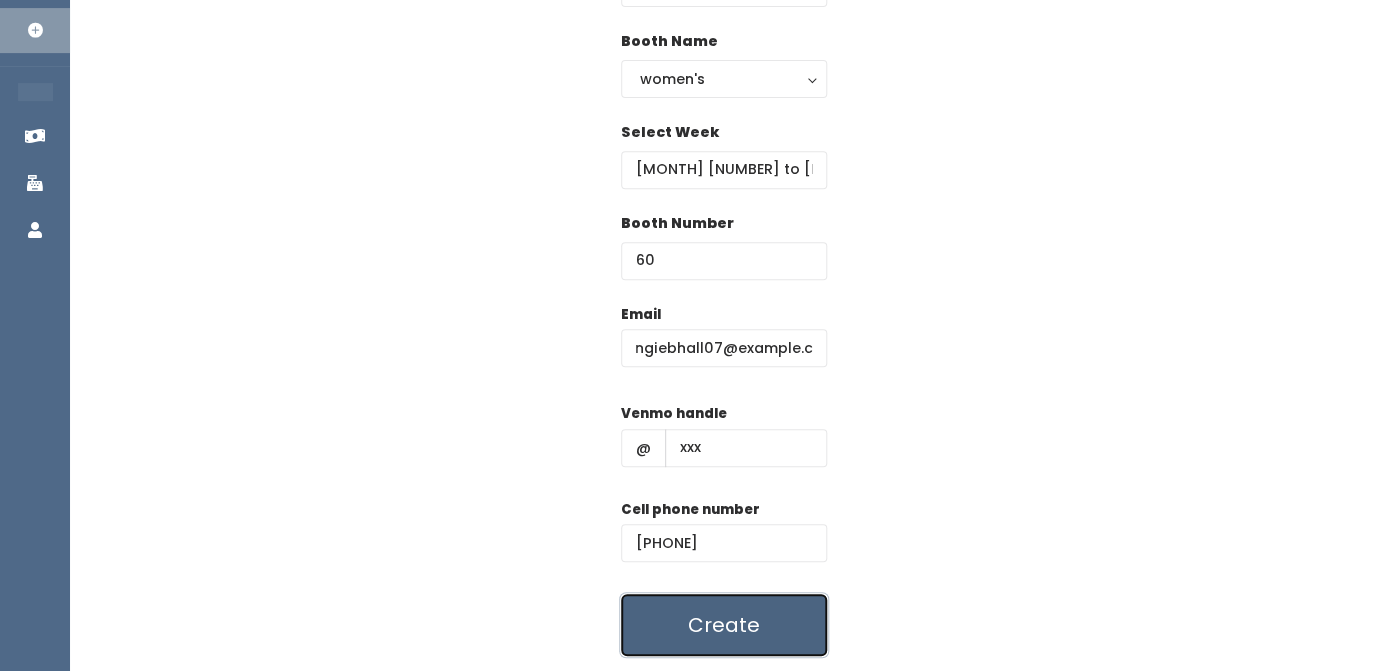 click on "Create" at bounding box center (724, 625) 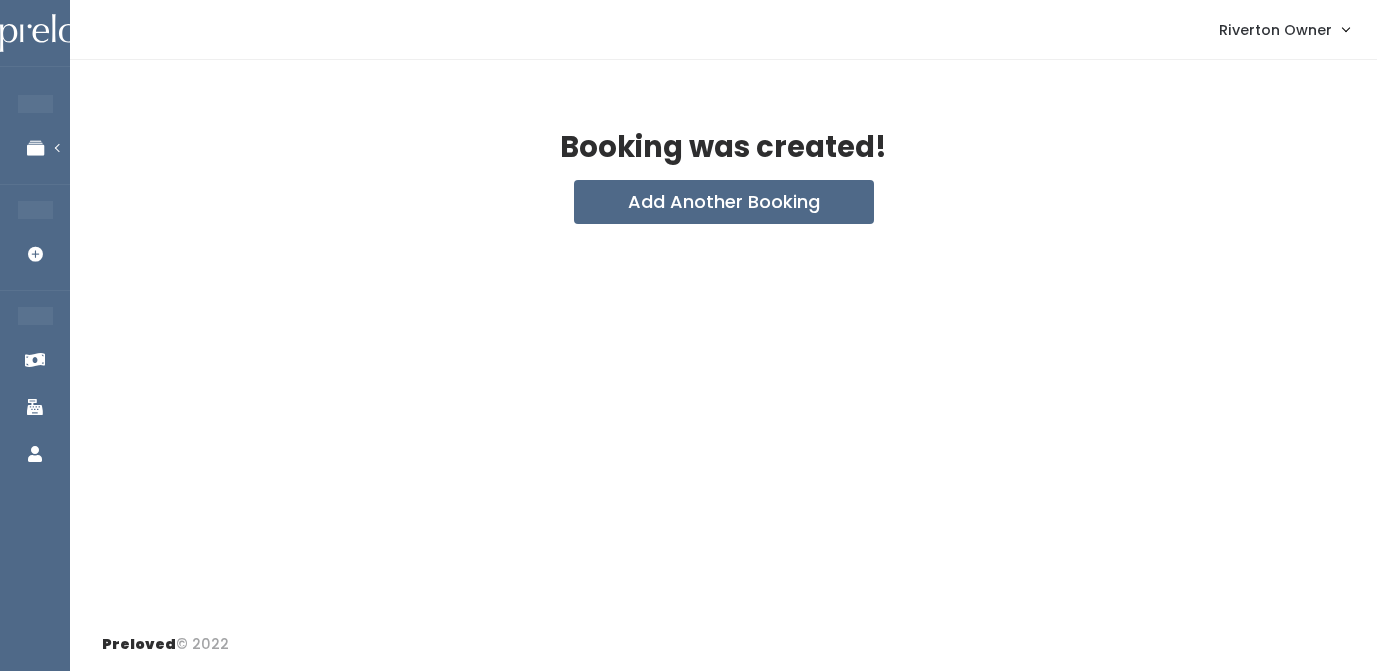 scroll, scrollTop: 0, scrollLeft: 0, axis: both 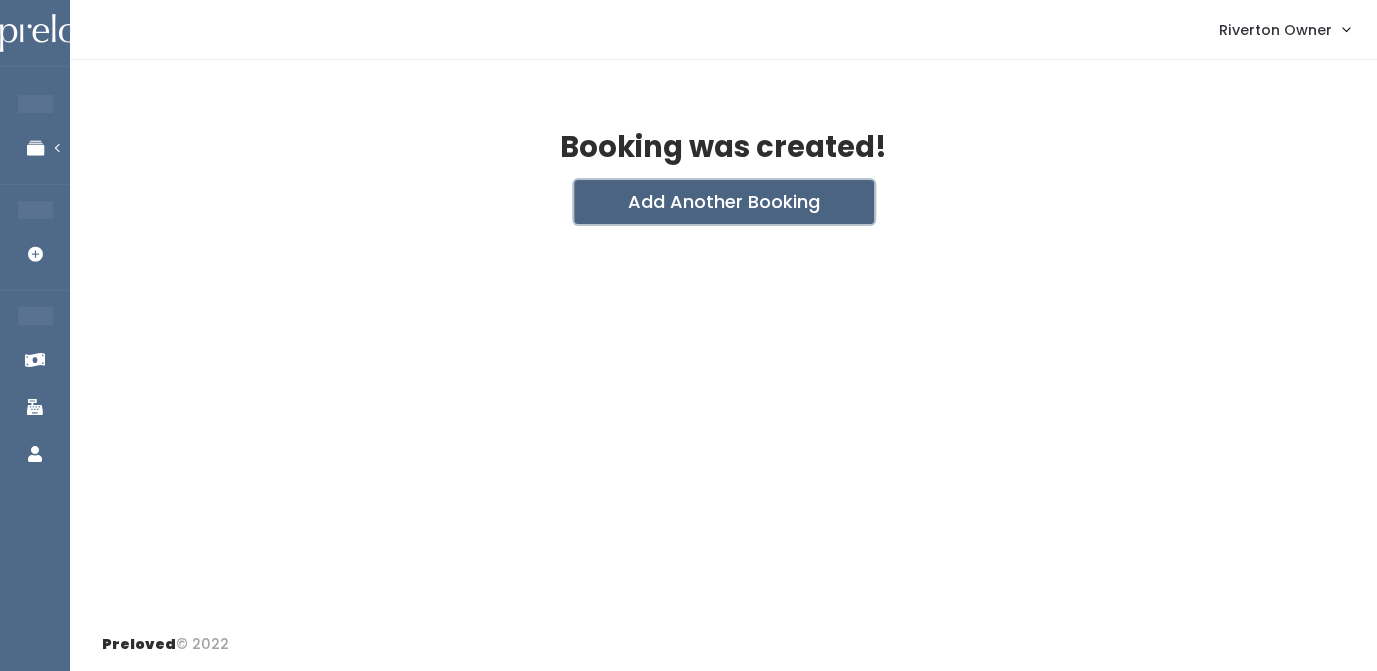 click on "Add Another Booking" at bounding box center (724, 202) 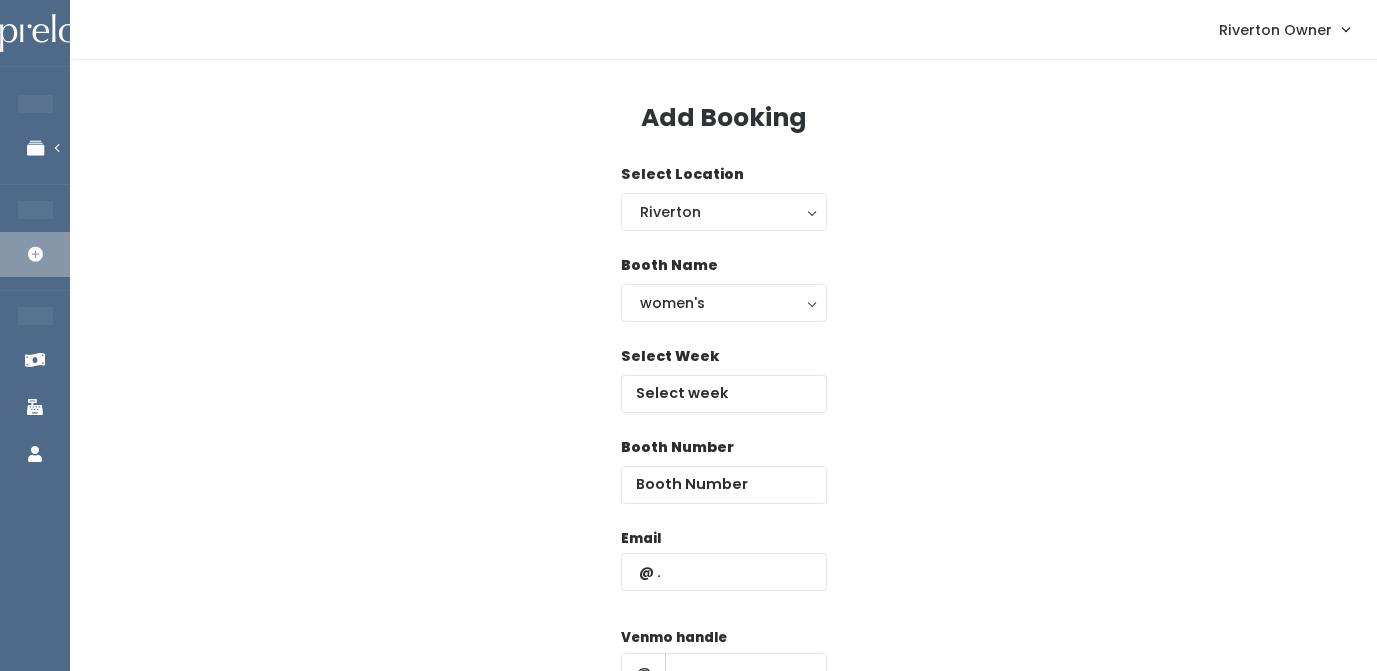 scroll, scrollTop: 0, scrollLeft: 0, axis: both 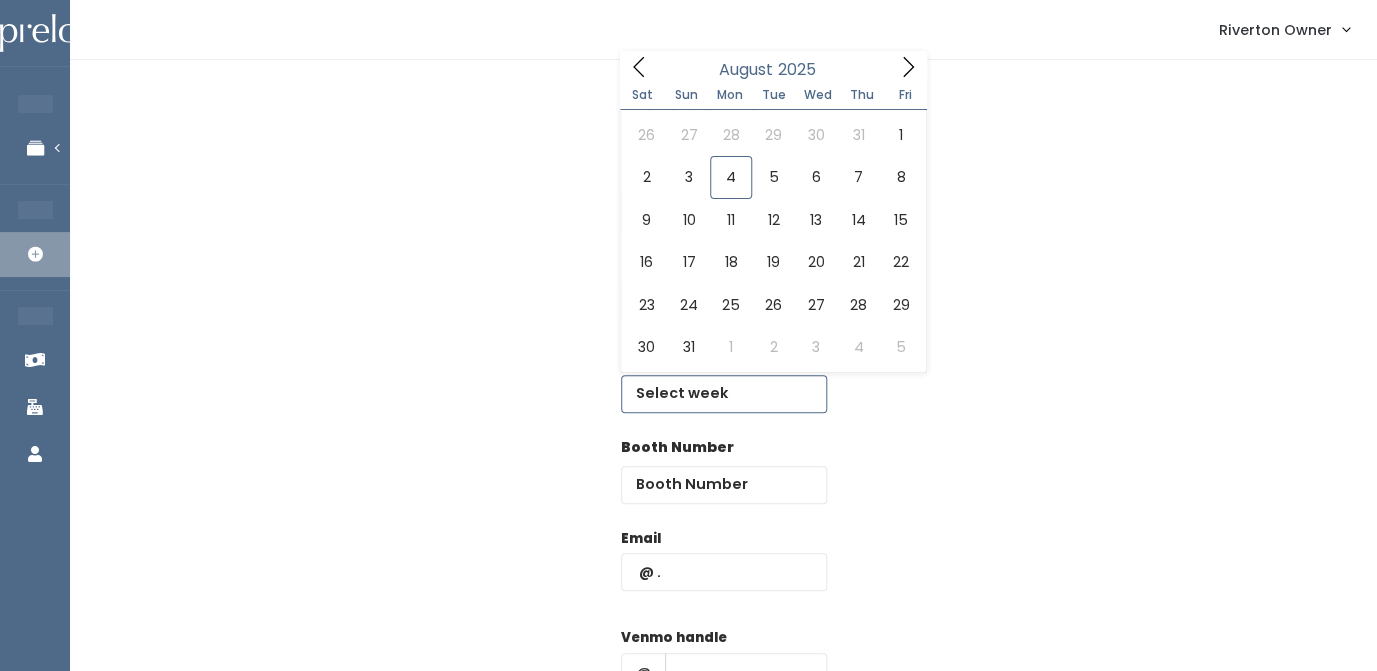 click at bounding box center (724, 394) 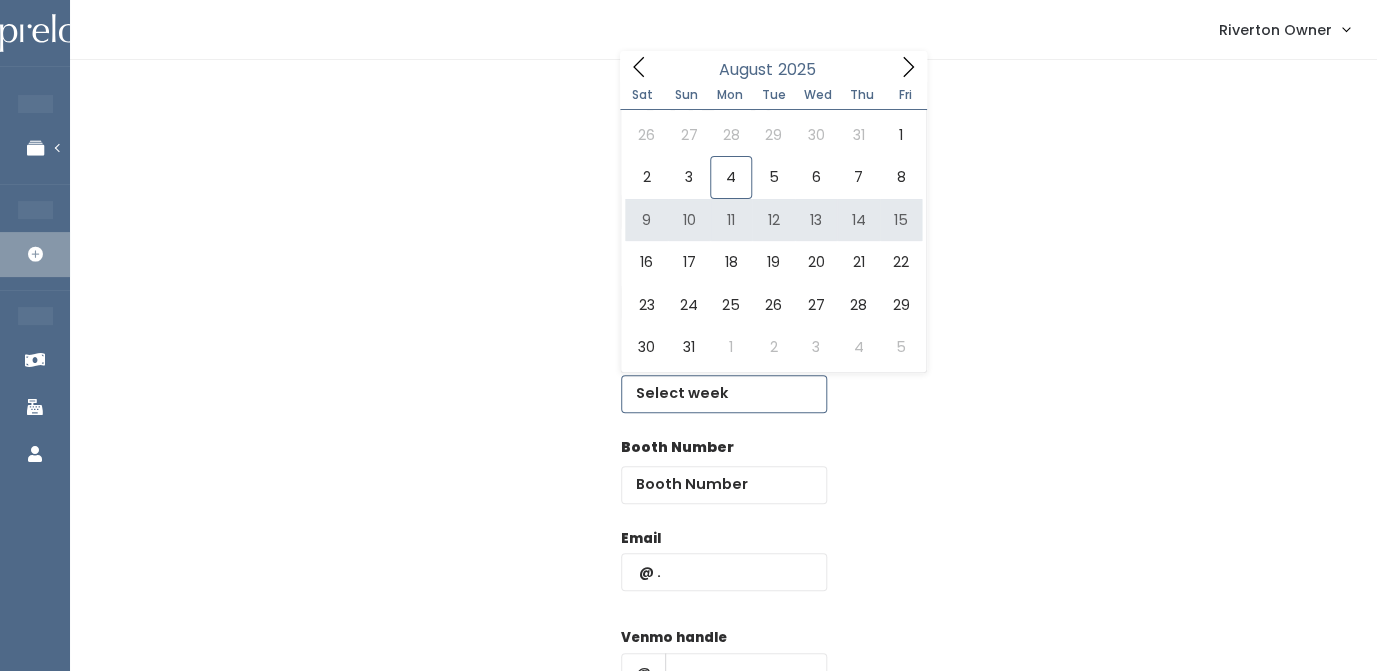 type on "August 9 to August 15" 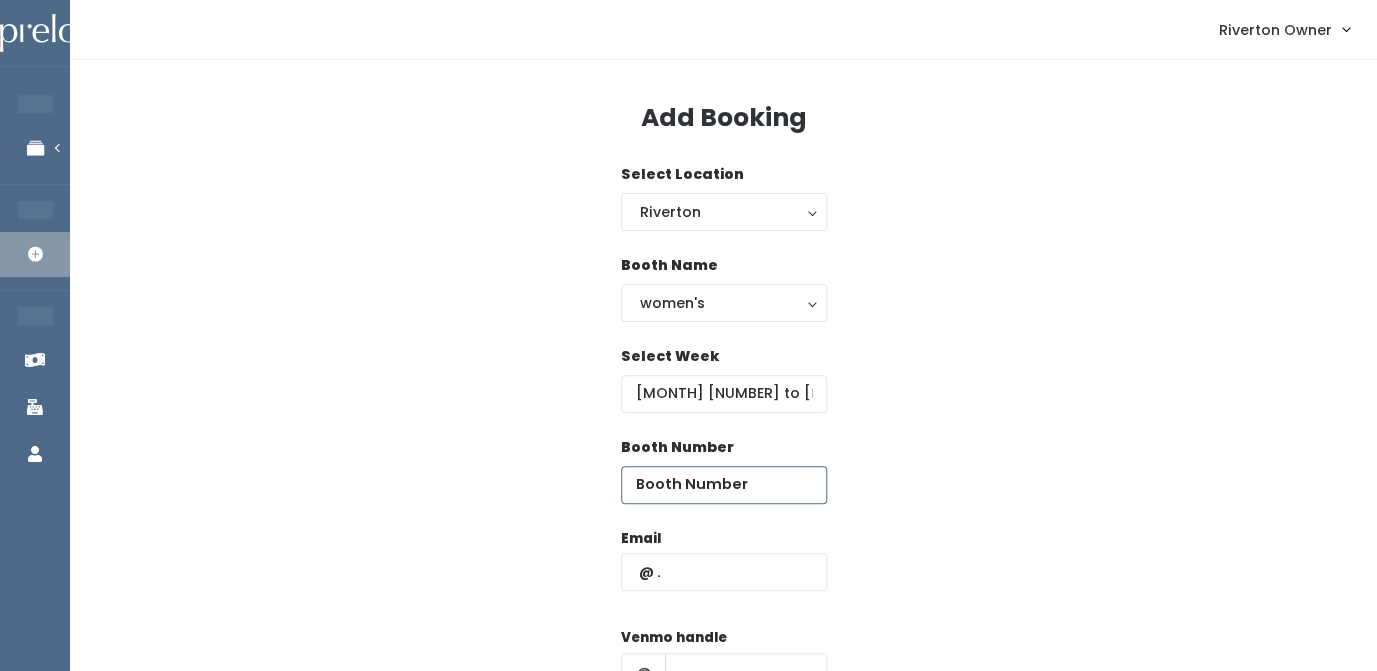 click at bounding box center [724, 485] 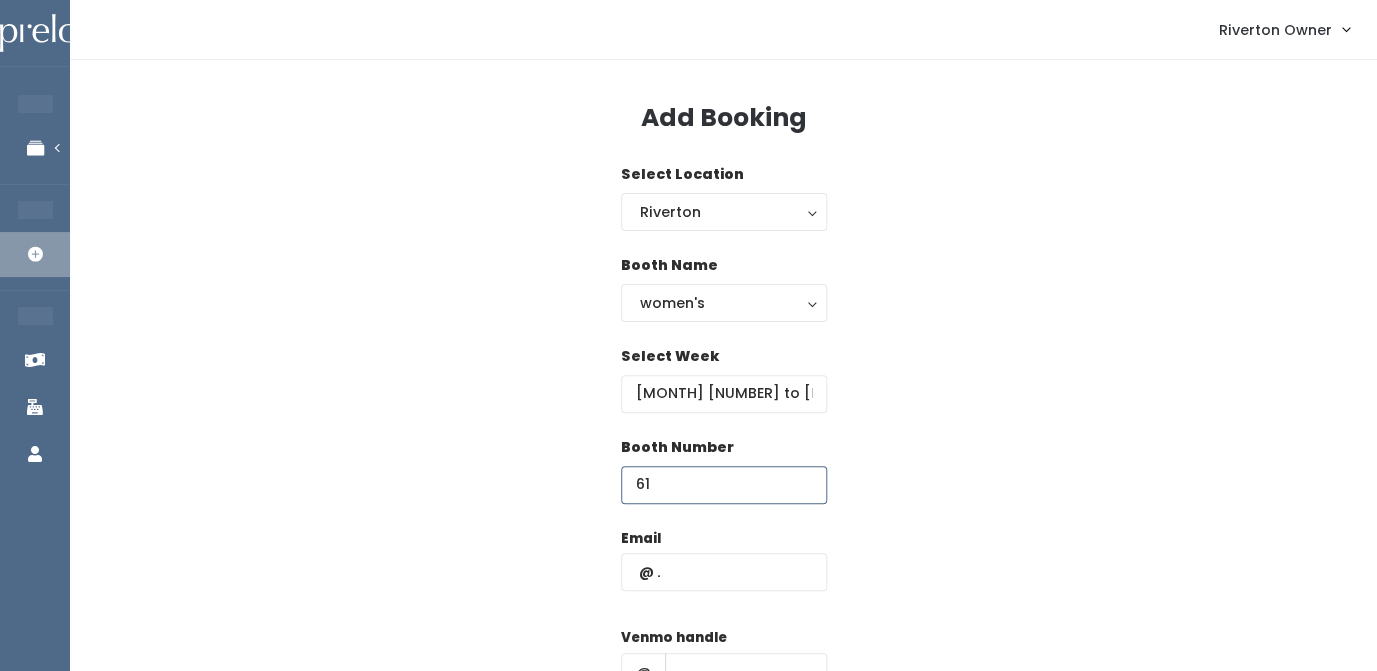 type on "61" 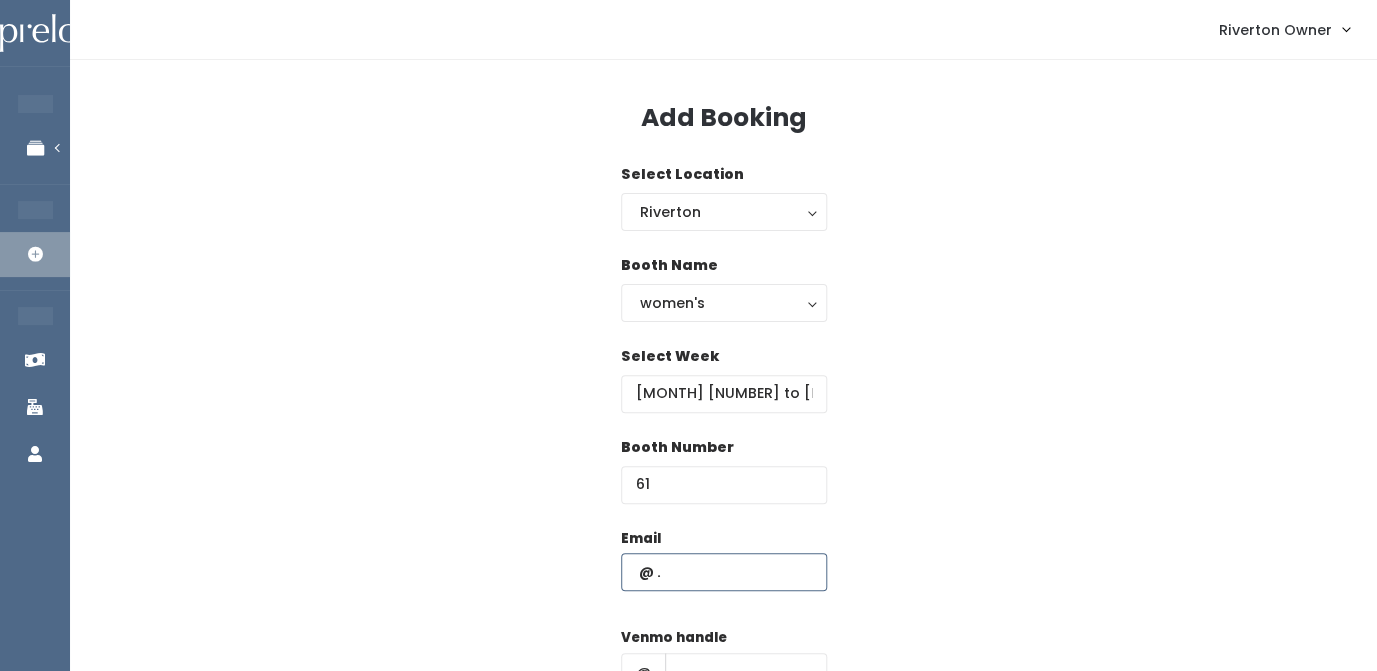 click at bounding box center (724, 572) 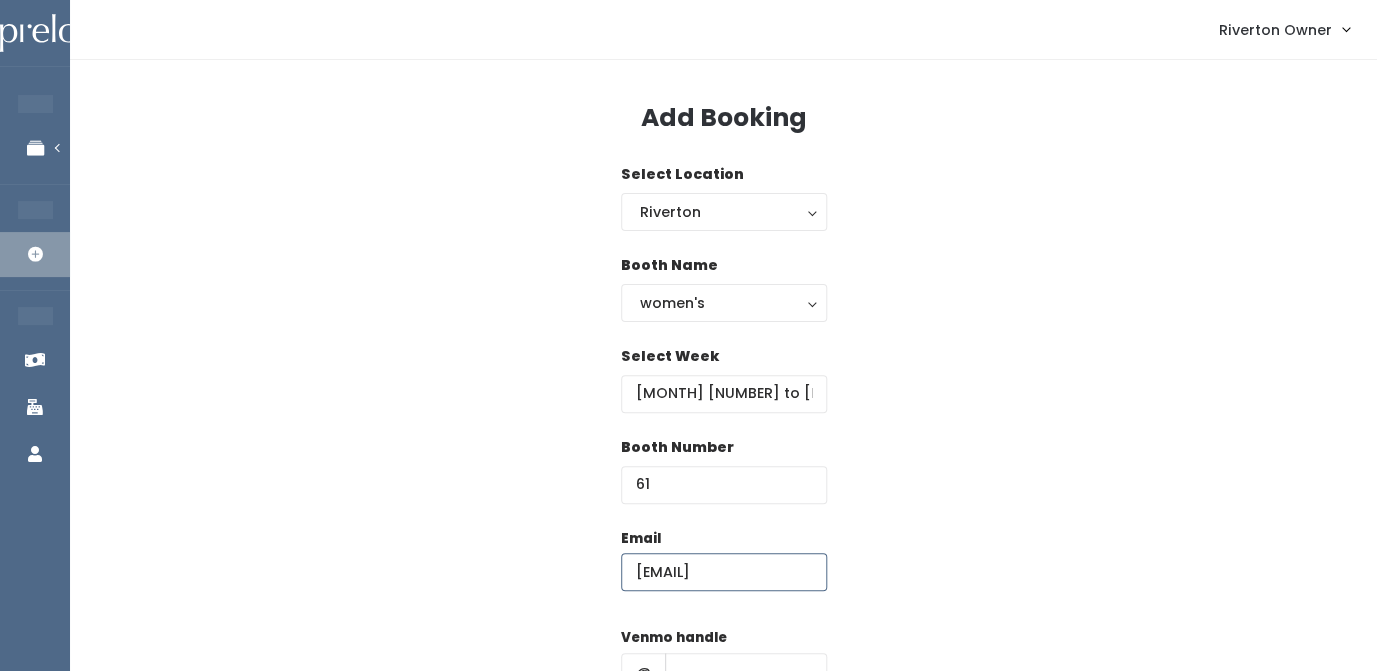 scroll, scrollTop: 0, scrollLeft: 11, axis: horizontal 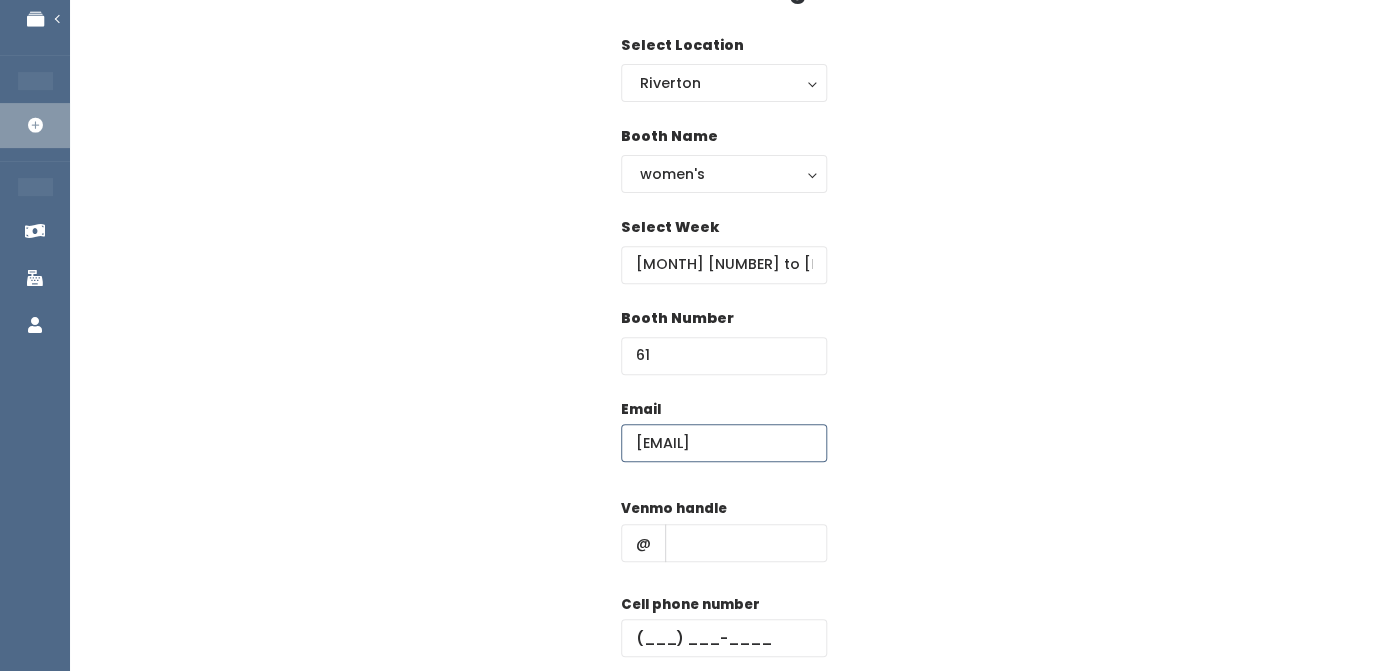 type on "angiebhall07@gmail.com" 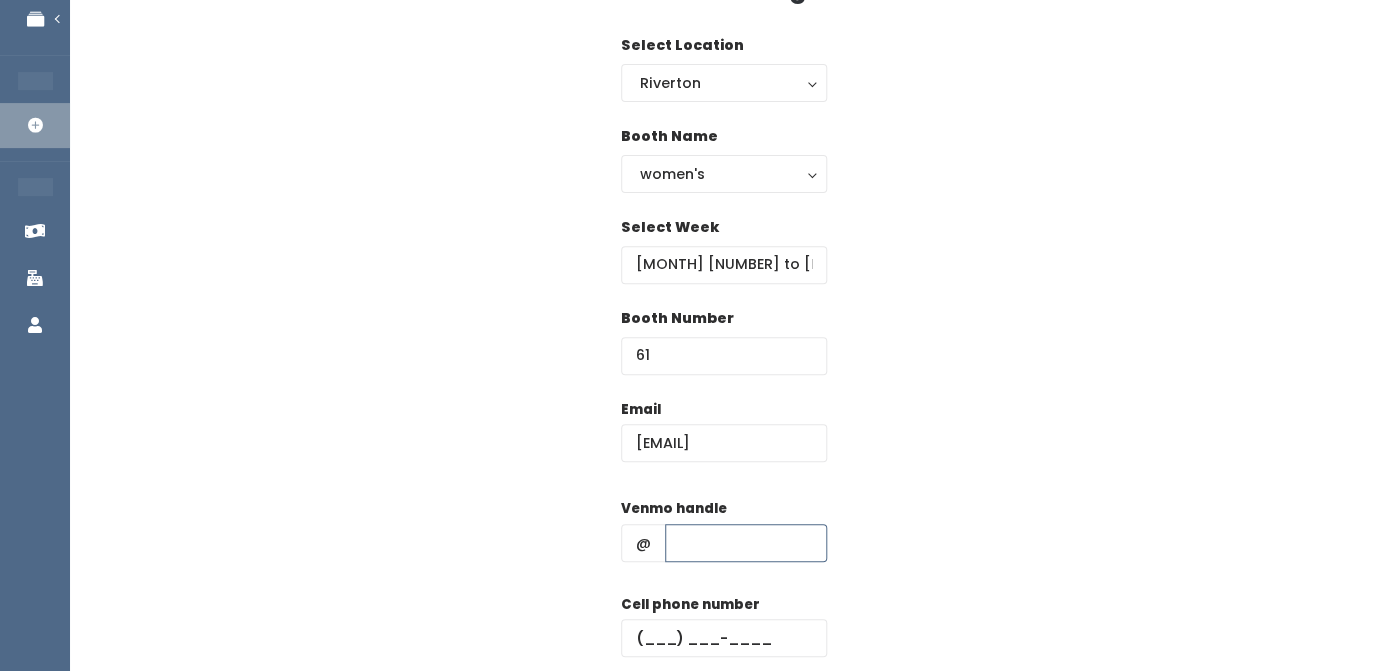 click at bounding box center (746, 543) 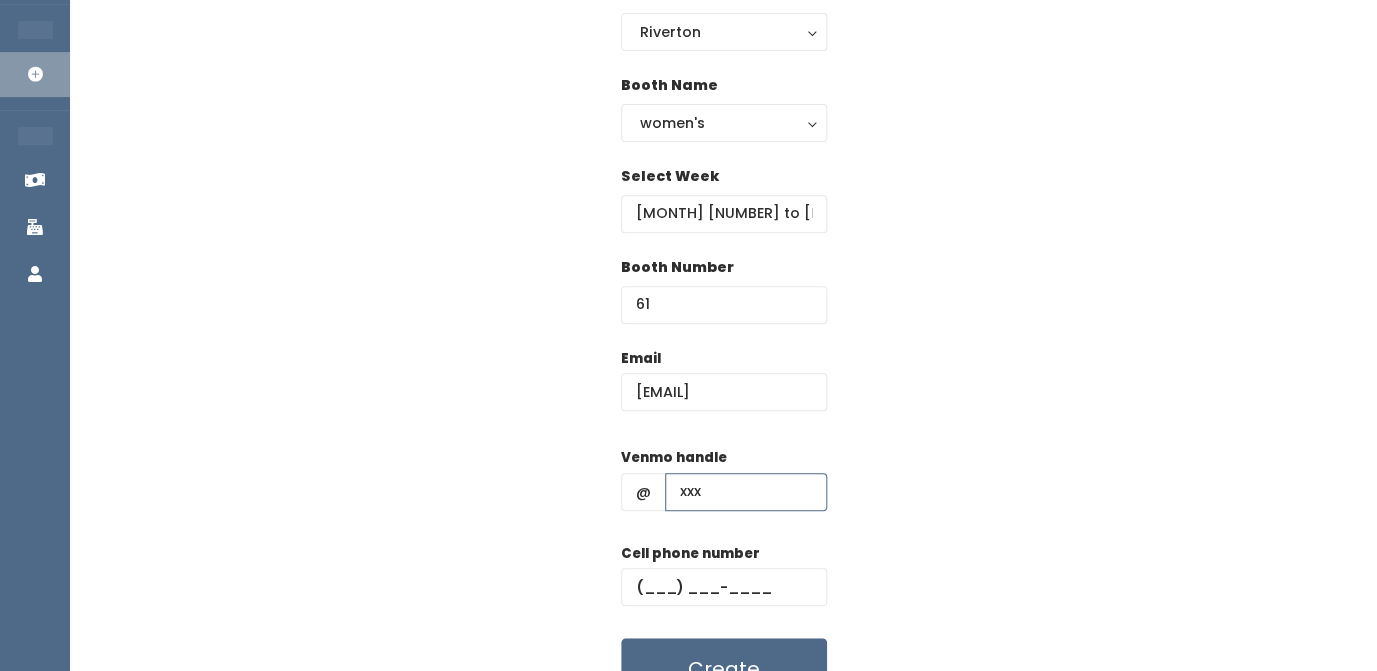 scroll, scrollTop: 205, scrollLeft: 0, axis: vertical 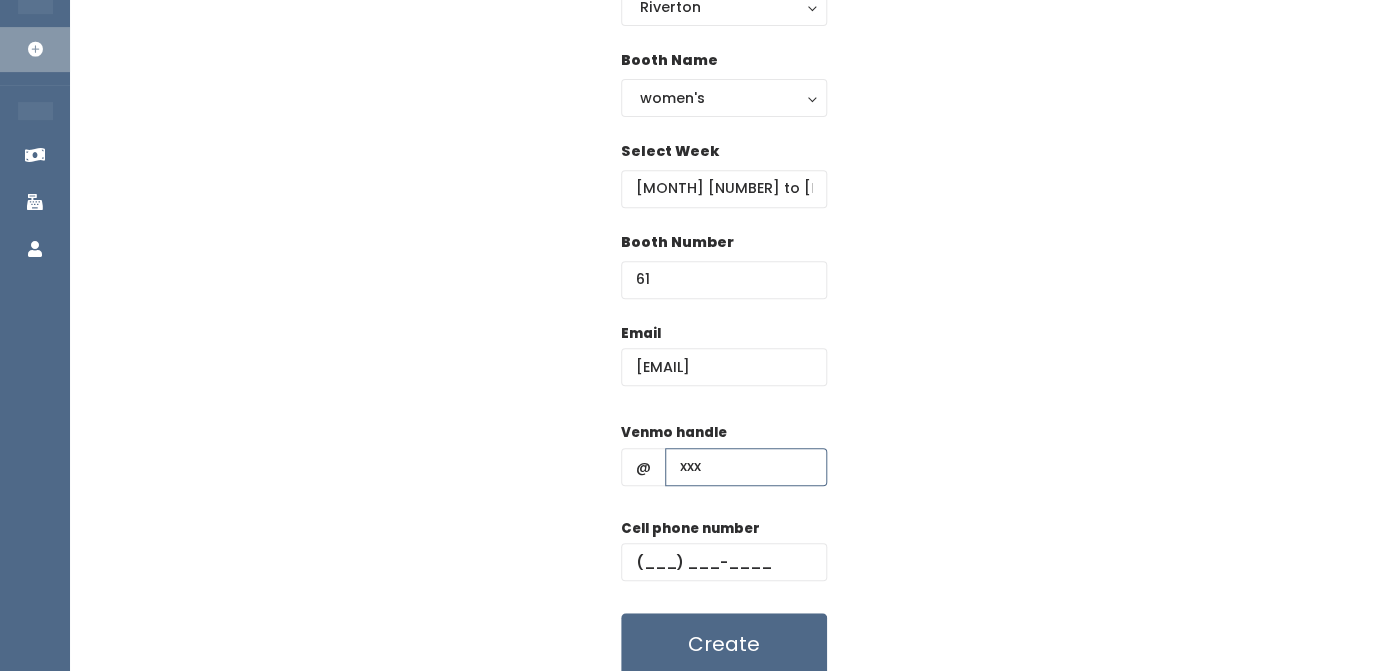 type on "xxx" 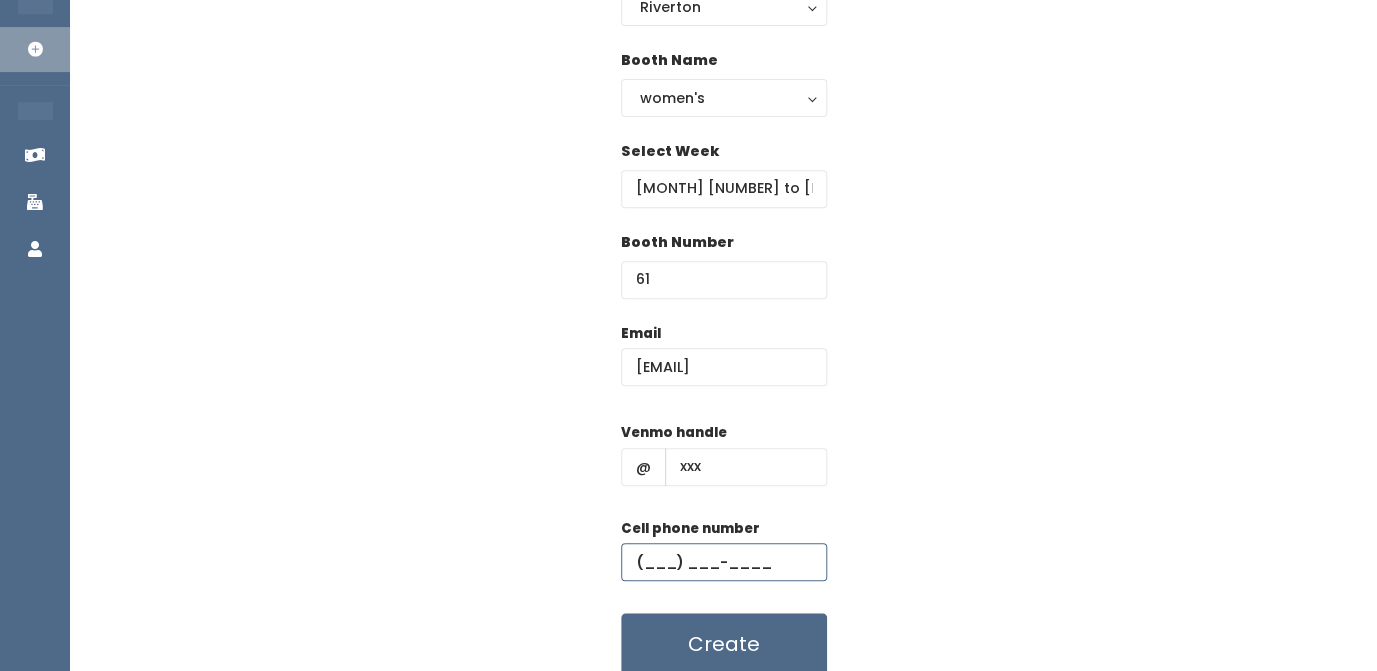 click at bounding box center (724, 562) 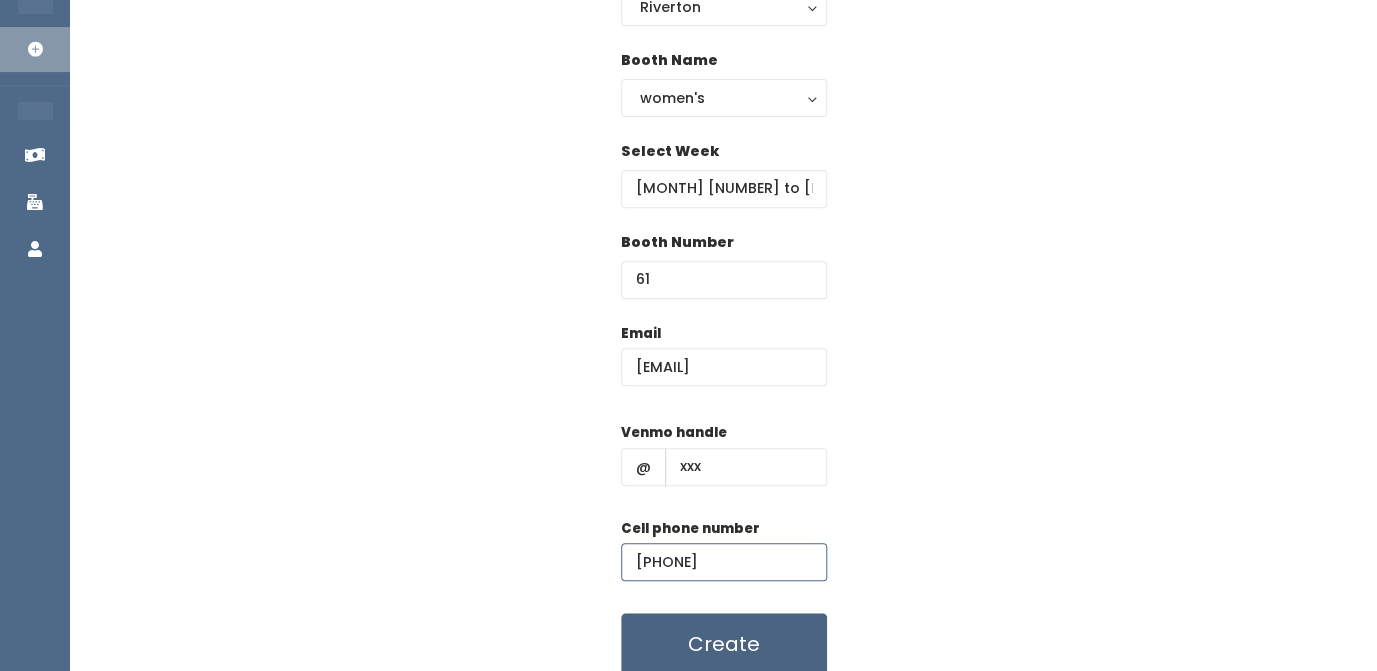 type on "(123) 121-2312" 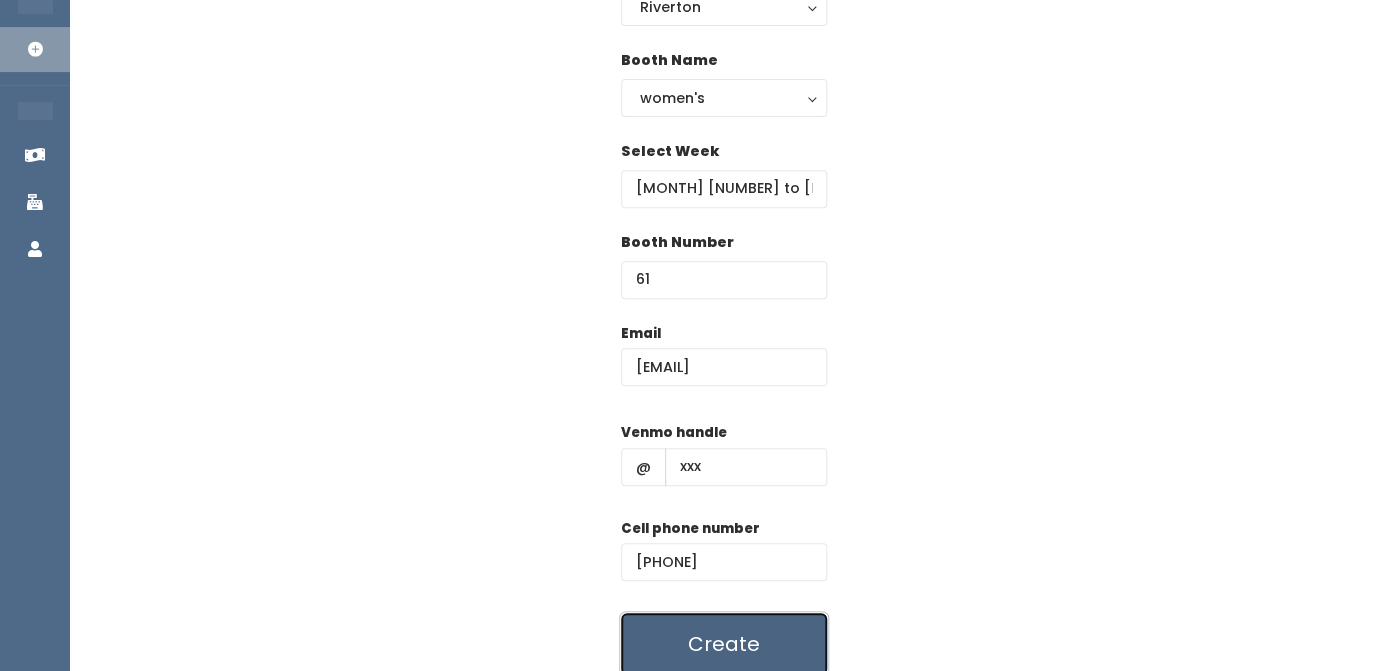 click on "Create" at bounding box center [724, 644] 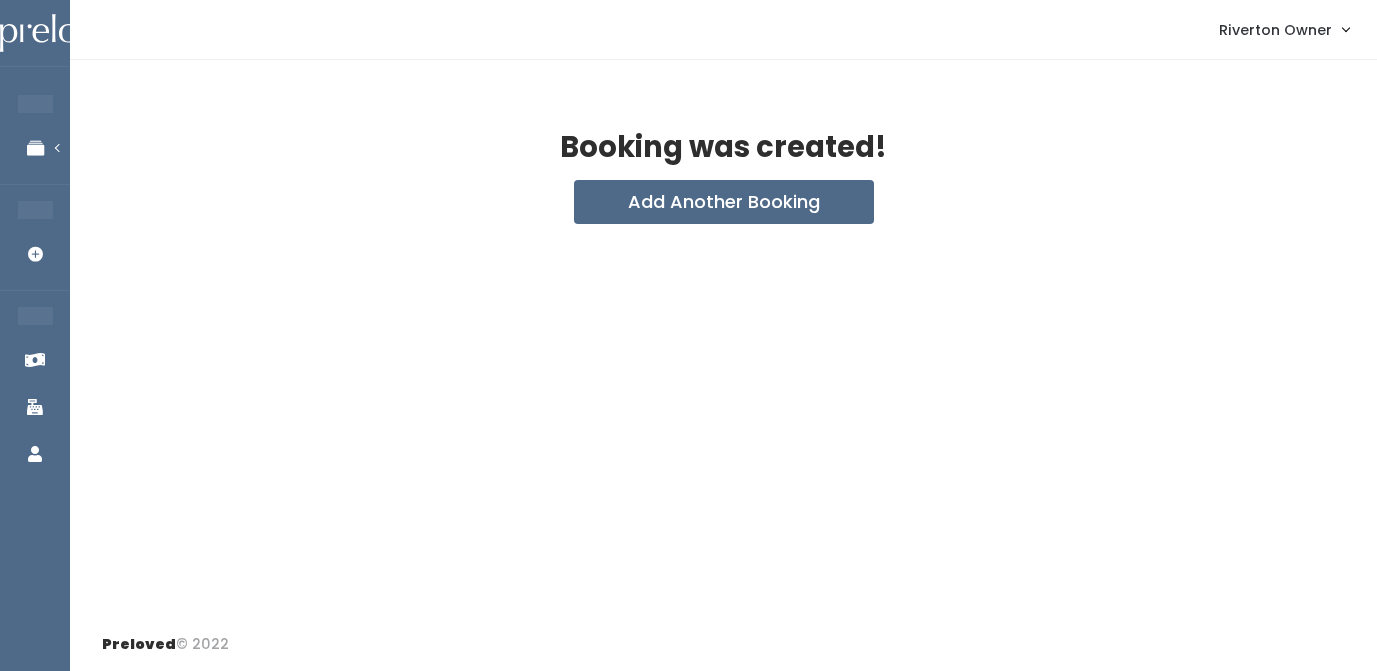 scroll, scrollTop: 0, scrollLeft: 0, axis: both 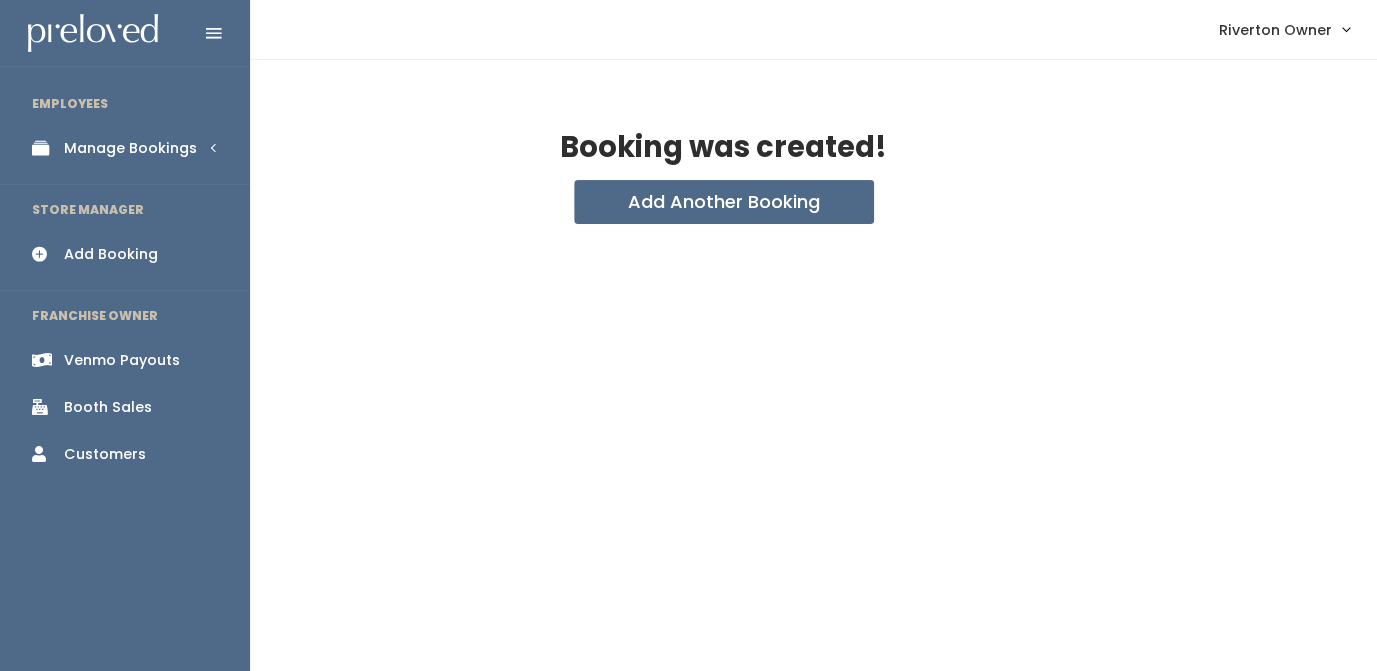 click on "Manage Bookings" at bounding box center (125, 148) 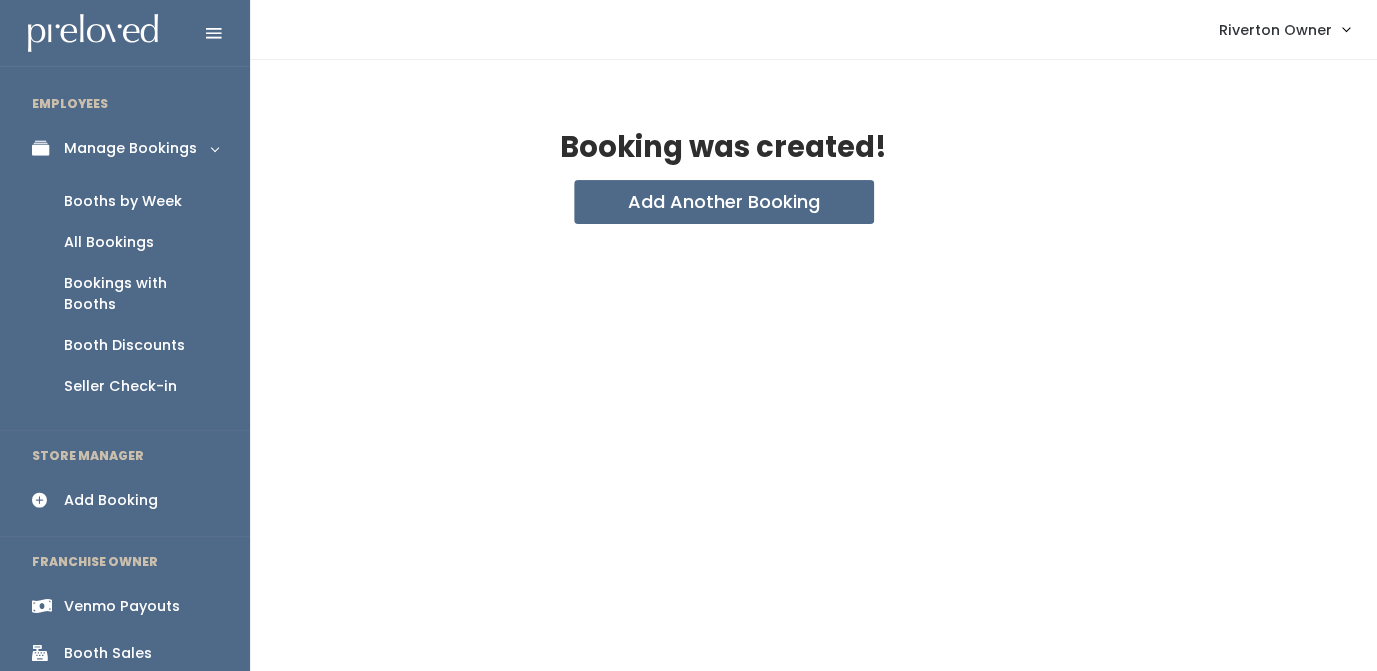 click on "Booths by Week" at bounding box center [123, 201] 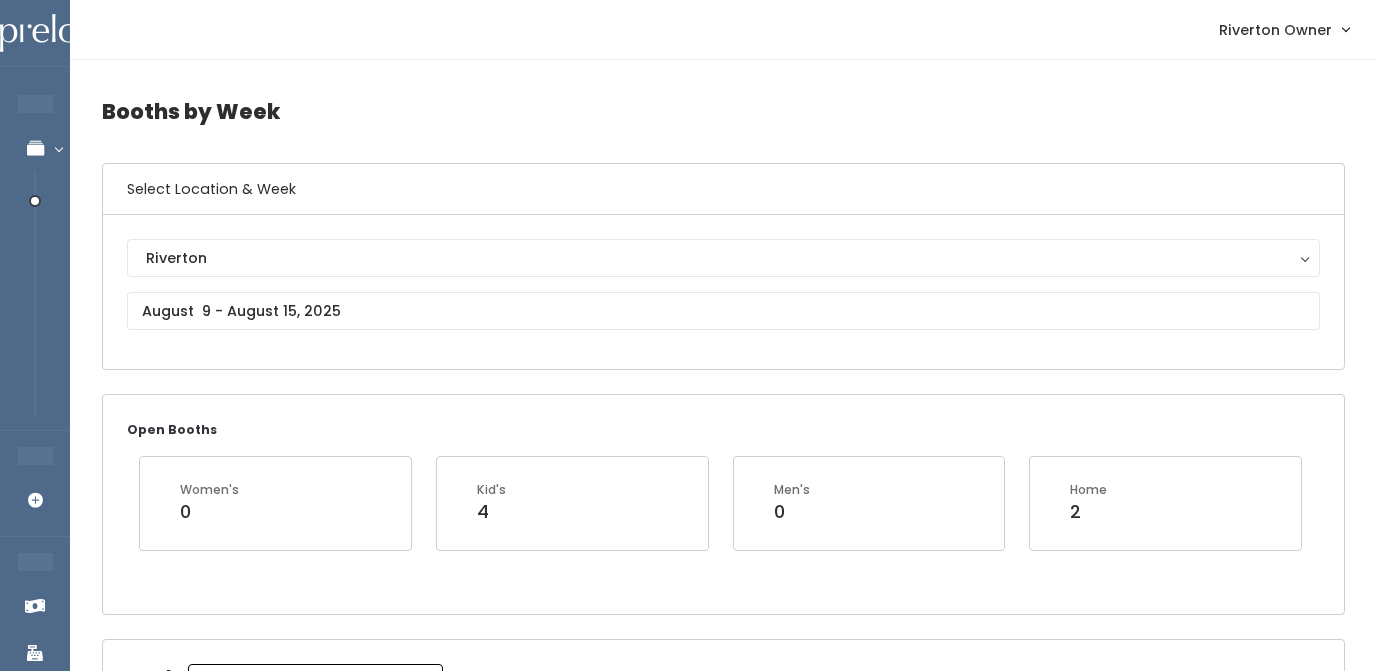 scroll, scrollTop: 0, scrollLeft: 0, axis: both 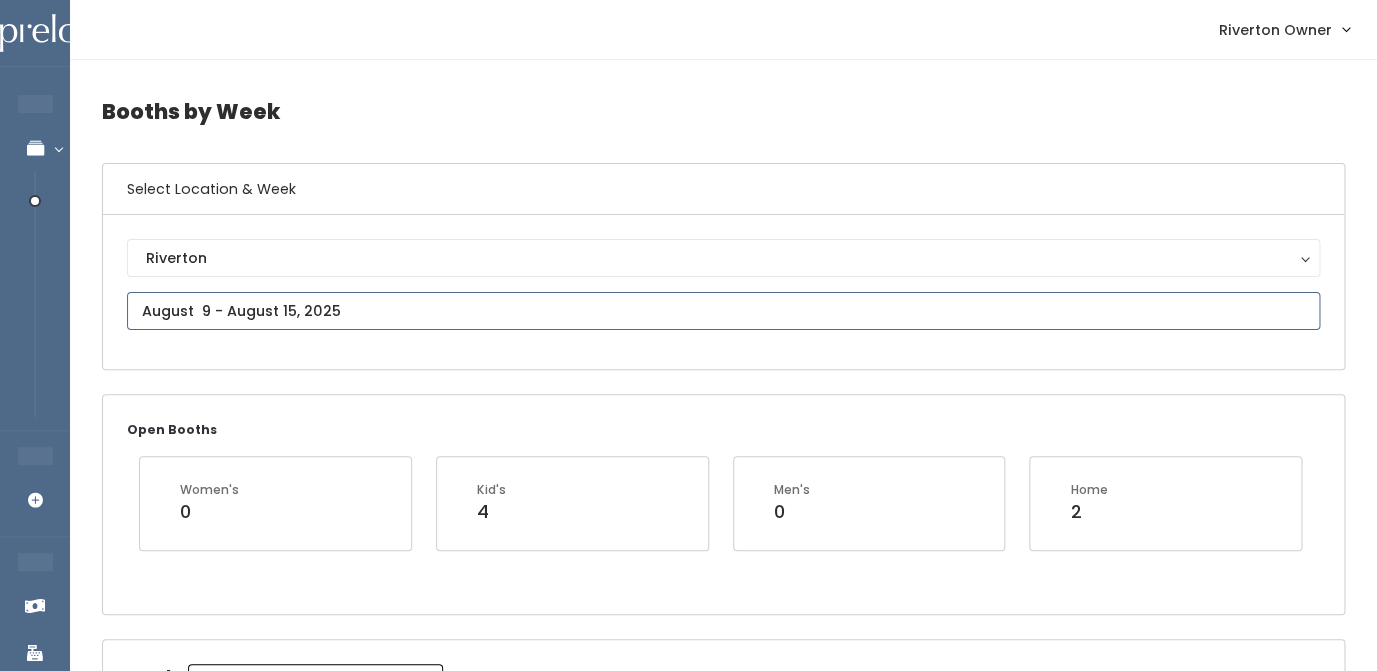 click at bounding box center (723, 311) 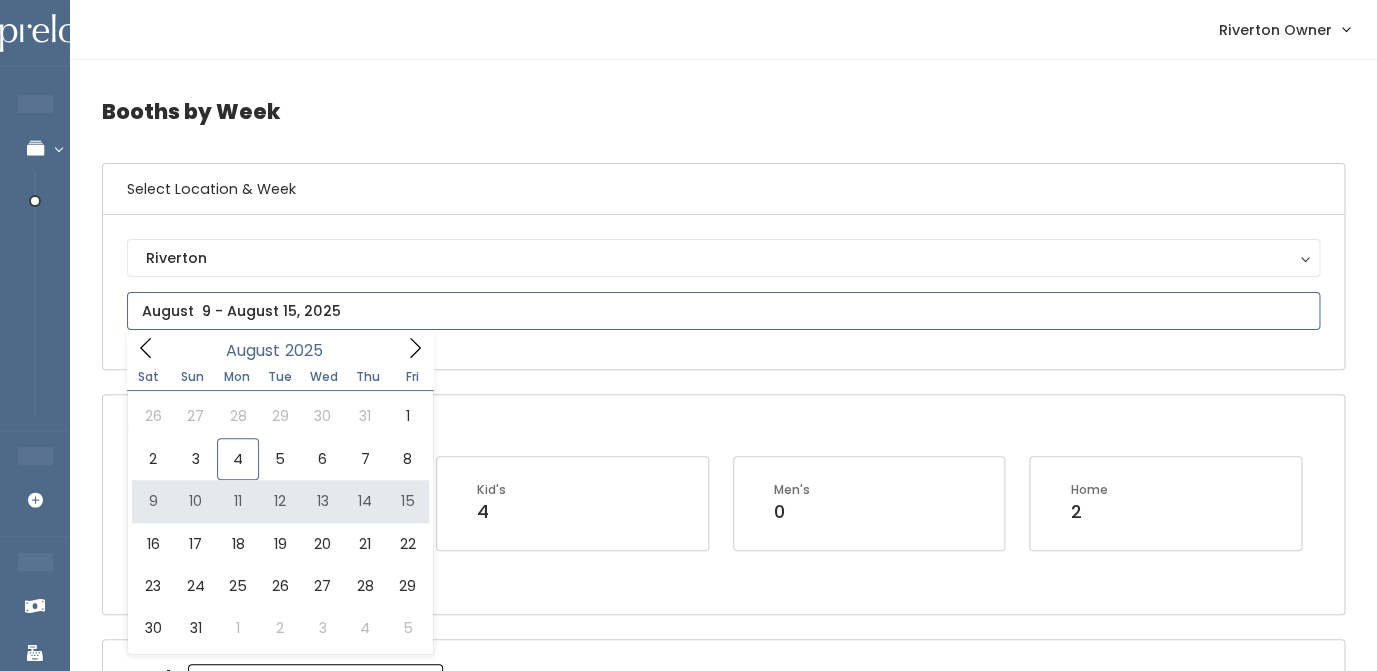 type on "August 9 to August 15" 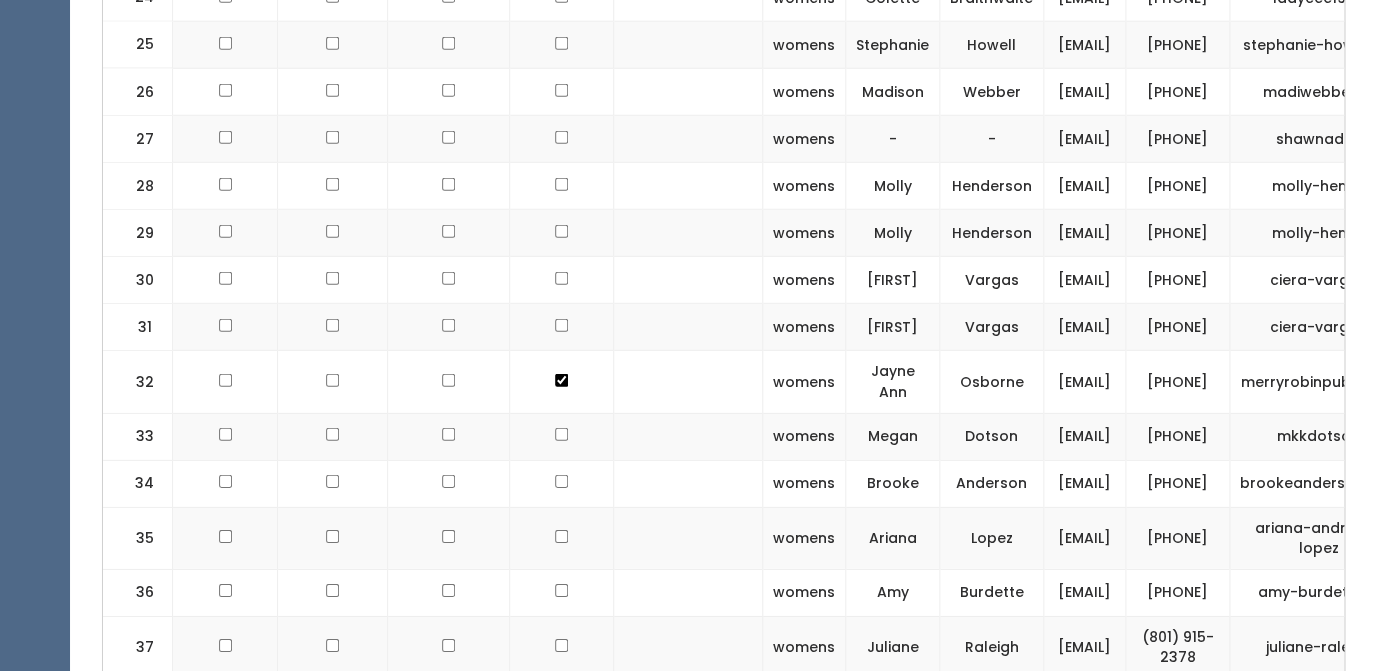 scroll, scrollTop: 1841, scrollLeft: 0, axis: vertical 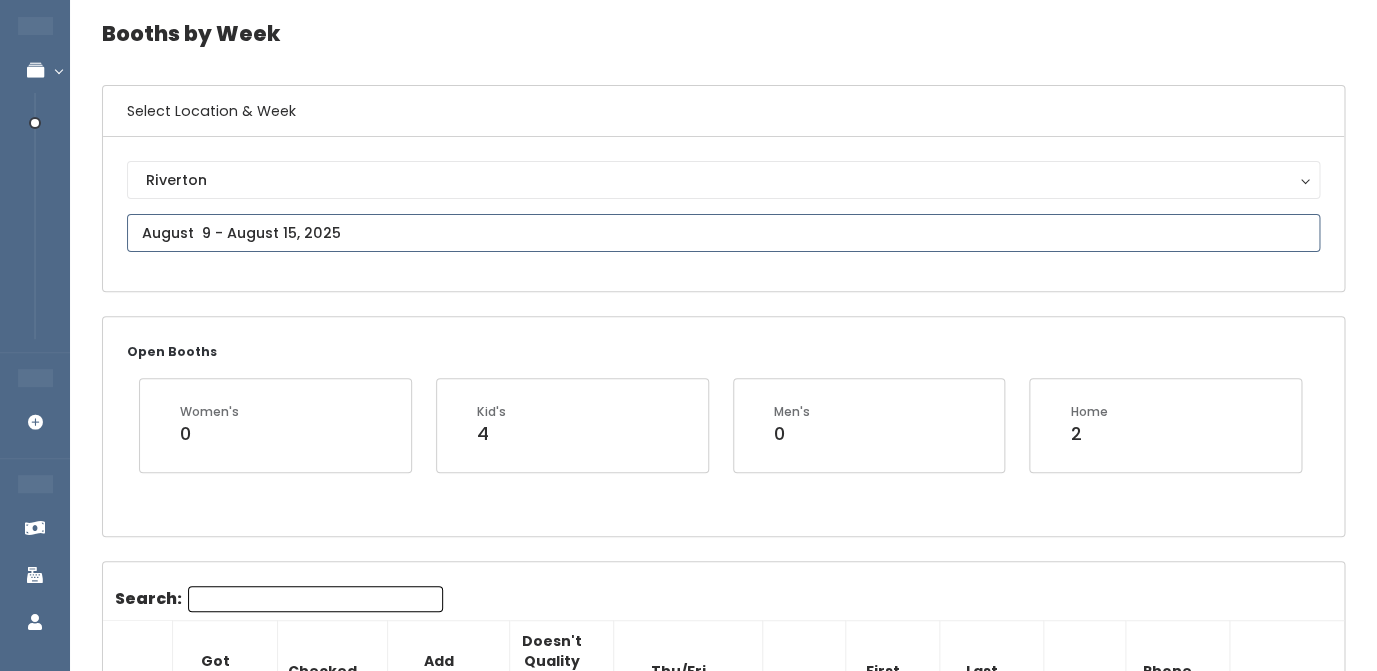 click at bounding box center (723, 233) 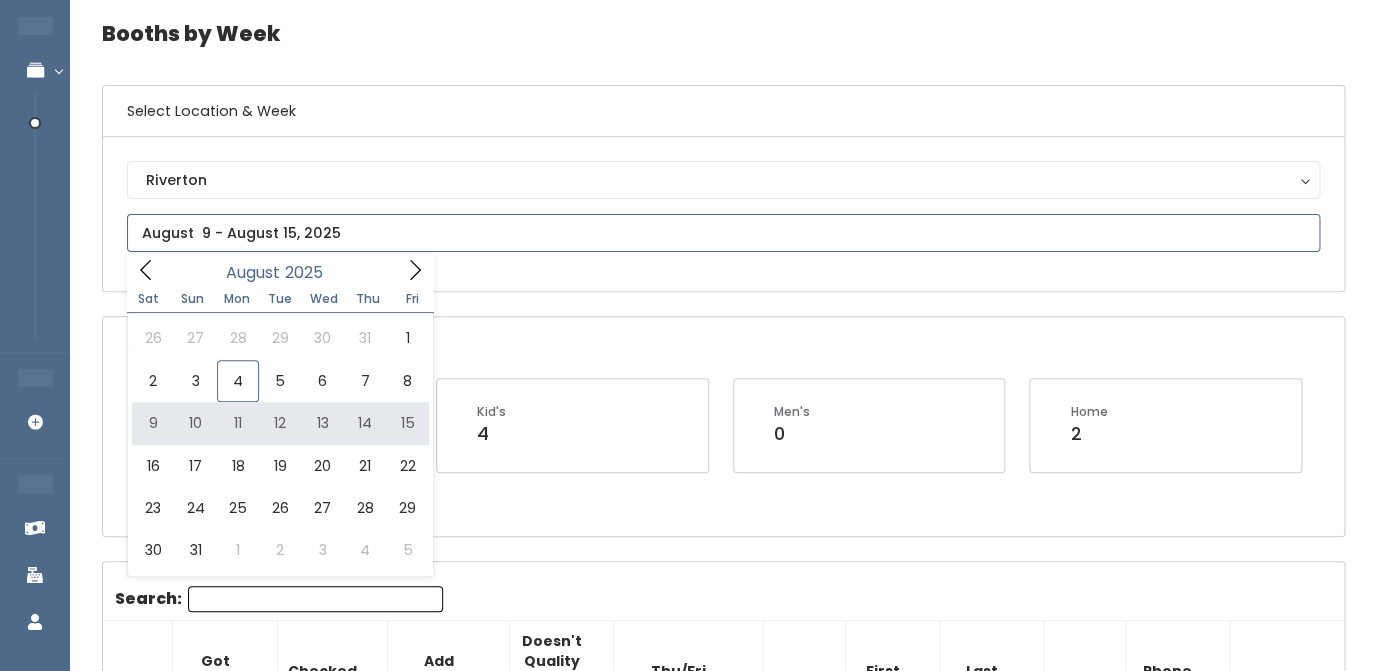 type on "August 9 to August 15" 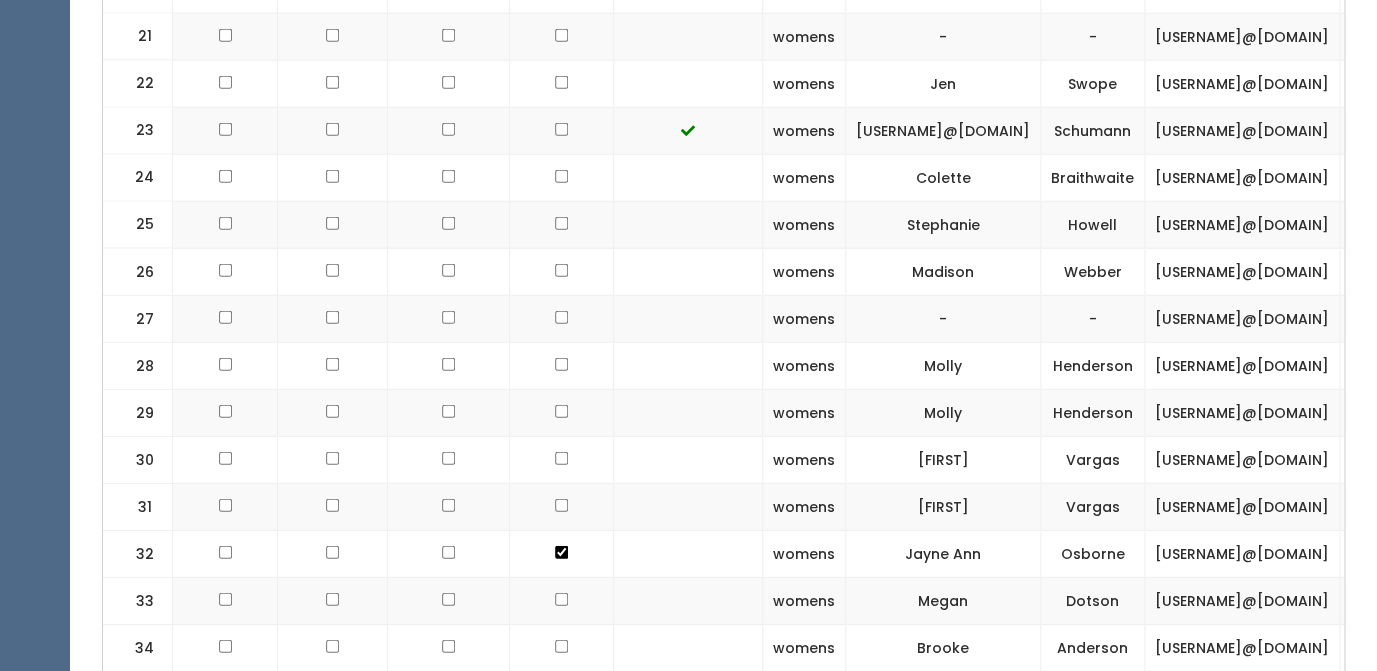 scroll, scrollTop: 1749, scrollLeft: 0, axis: vertical 